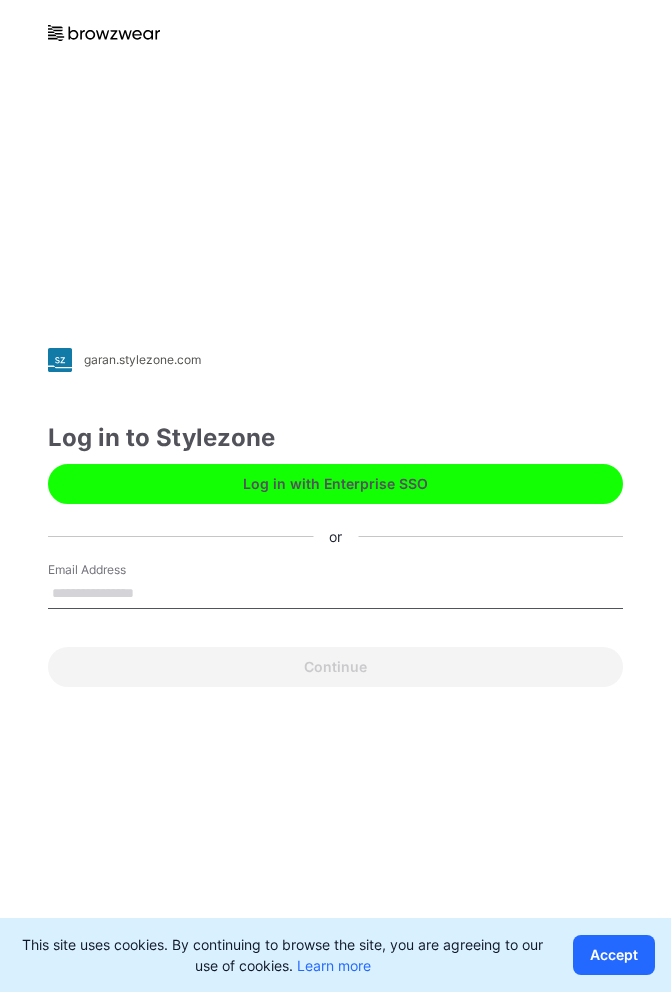 scroll, scrollTop: 0, scrollLeft: 0, axis: both 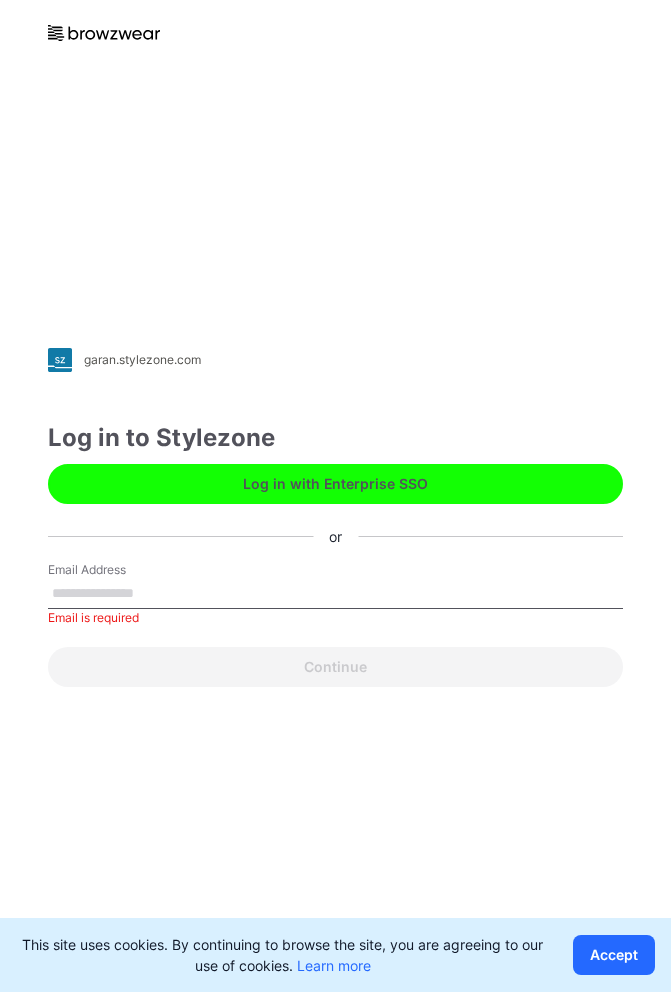 click on "Log in with Enterprise SSO" at bounding box center [335, 484] 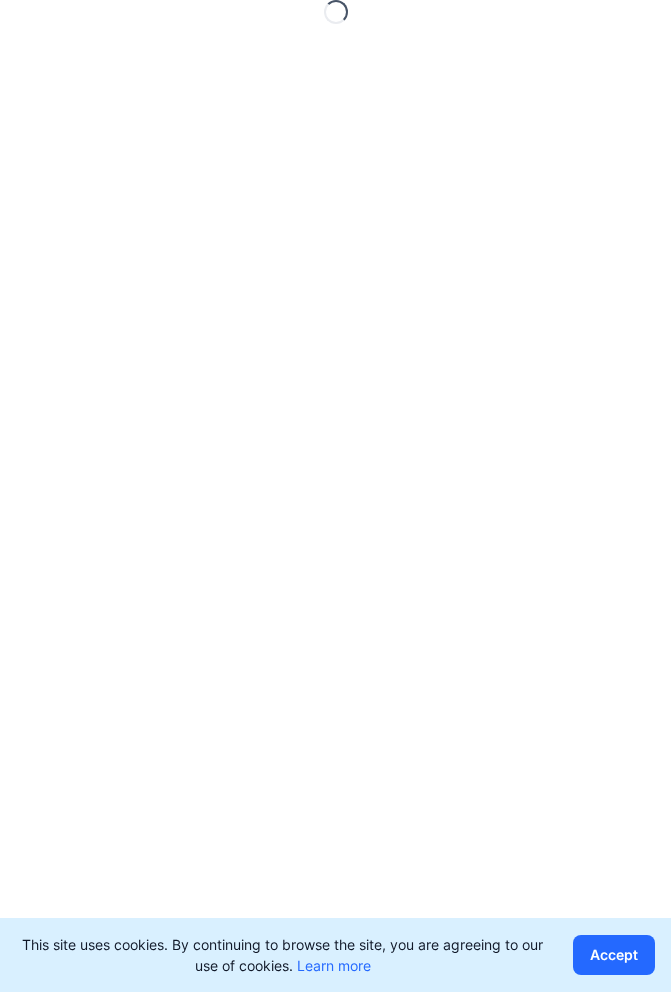 scroll, scrollTop: 0, scrollLeft: 0, axis: both 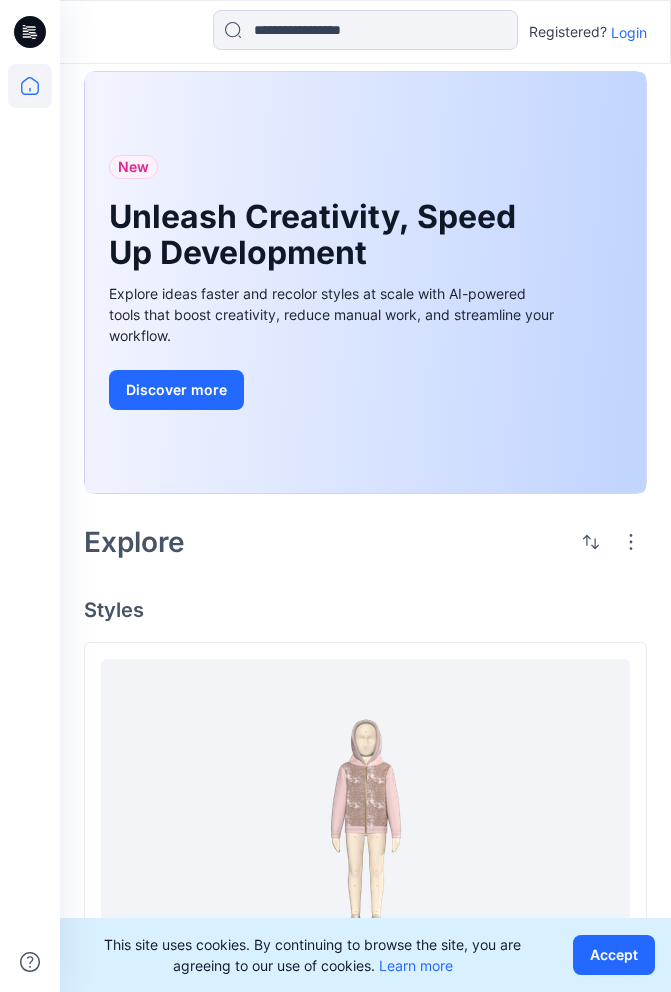 click 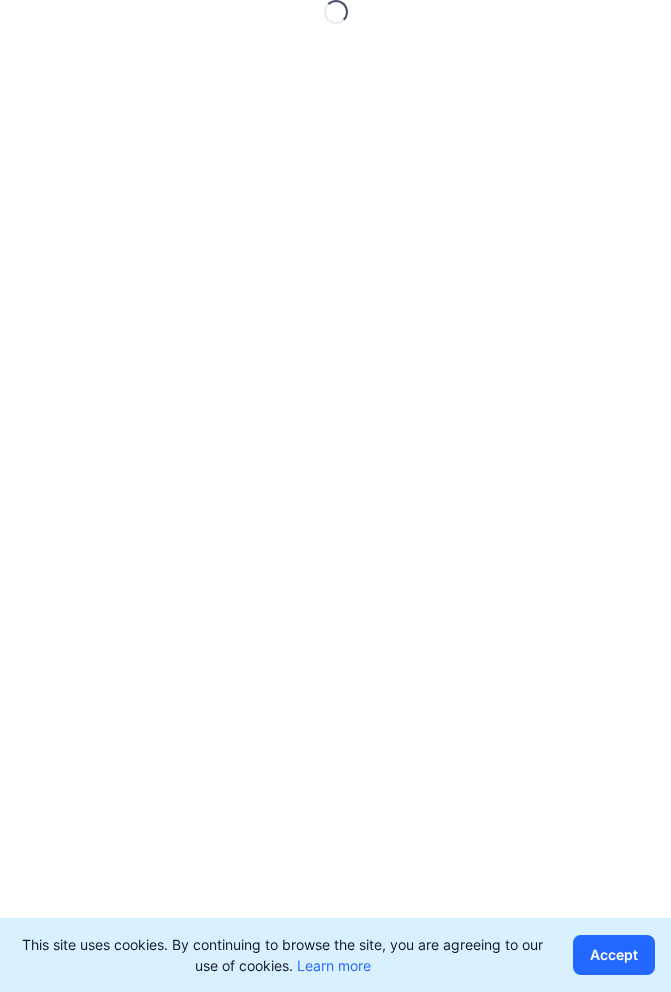 scroll, scrollTop: 0, scrollLeft: 0, axis: both 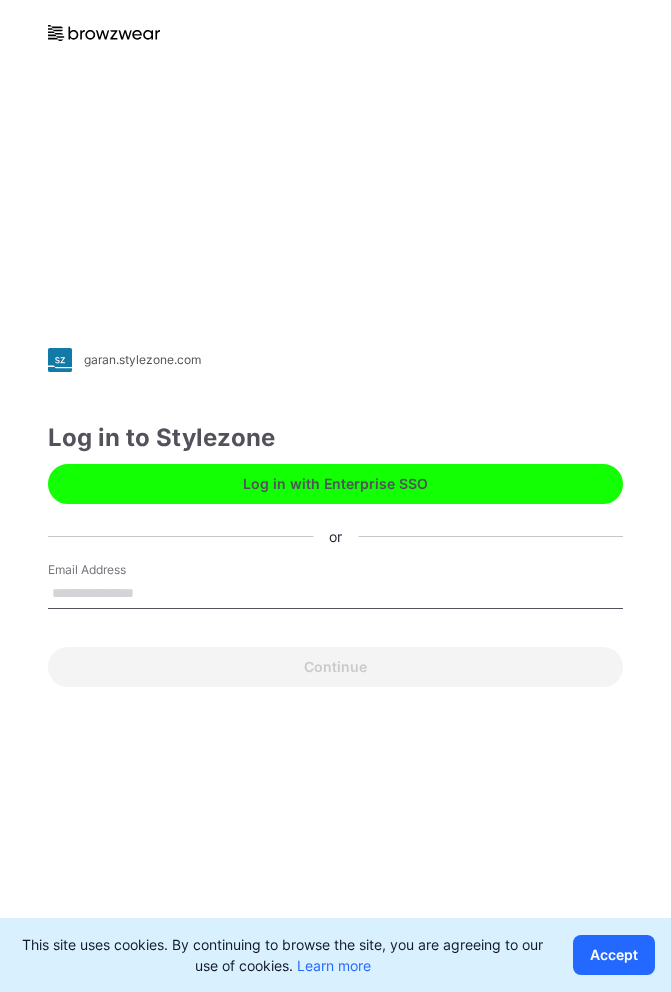 click on "Log in with Enterprise SSO" at bounding box center [335, 484] 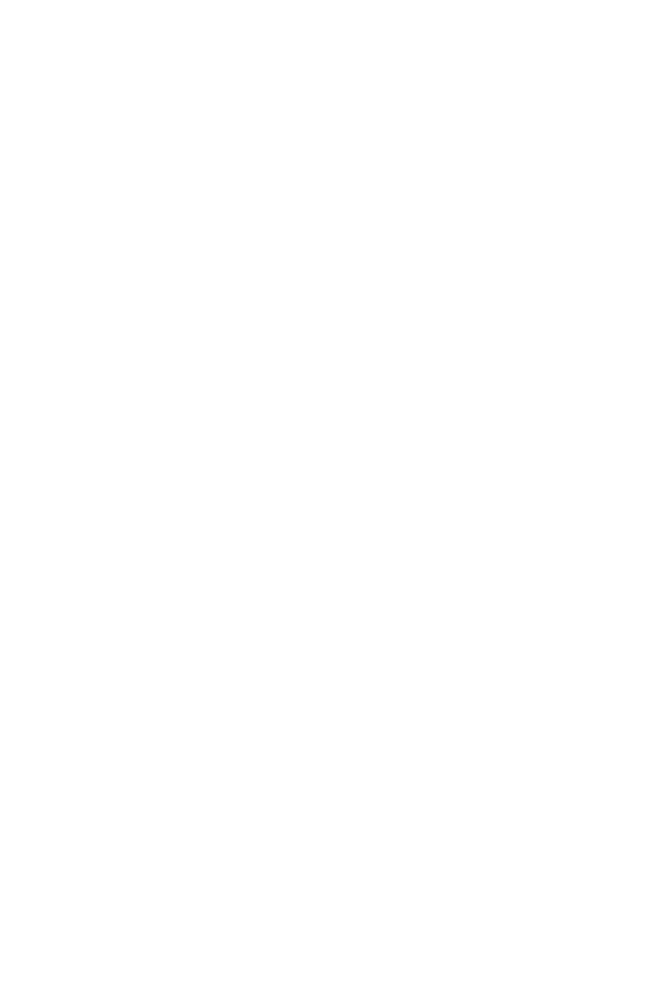 scroll, scrollTop: 0, scrollLeft: 0, axis: both 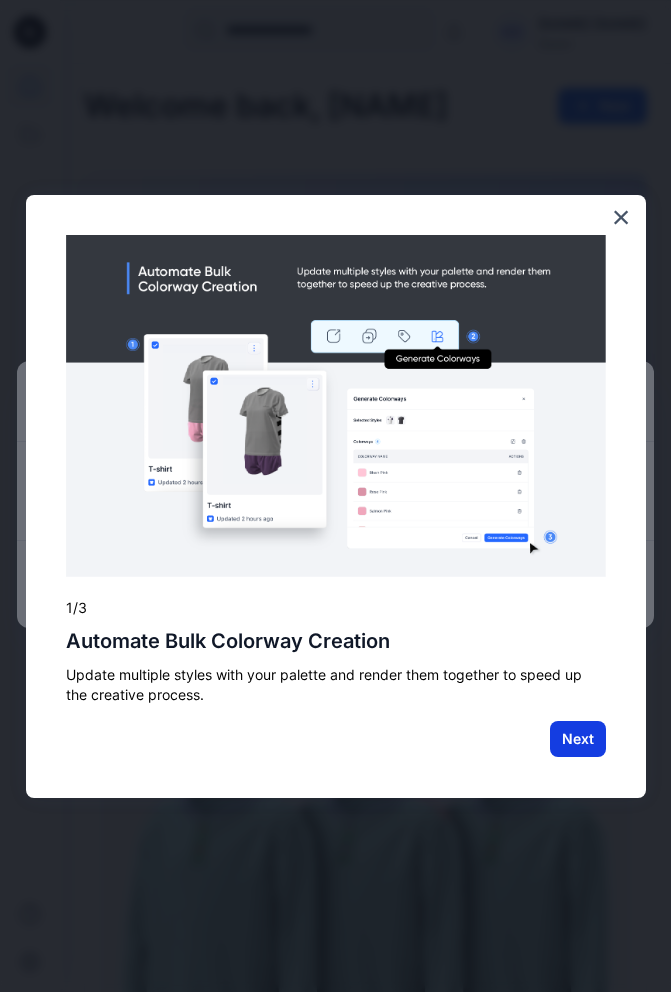click on "Next" at bounding box center (578, 739) 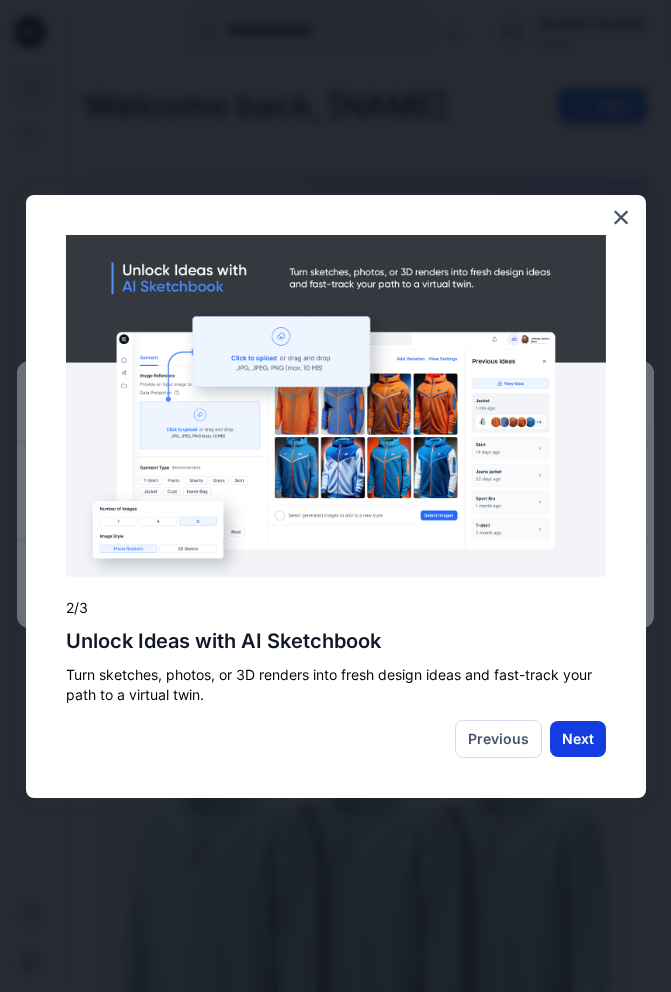 click on "Next" at bounding box center [578, 739] 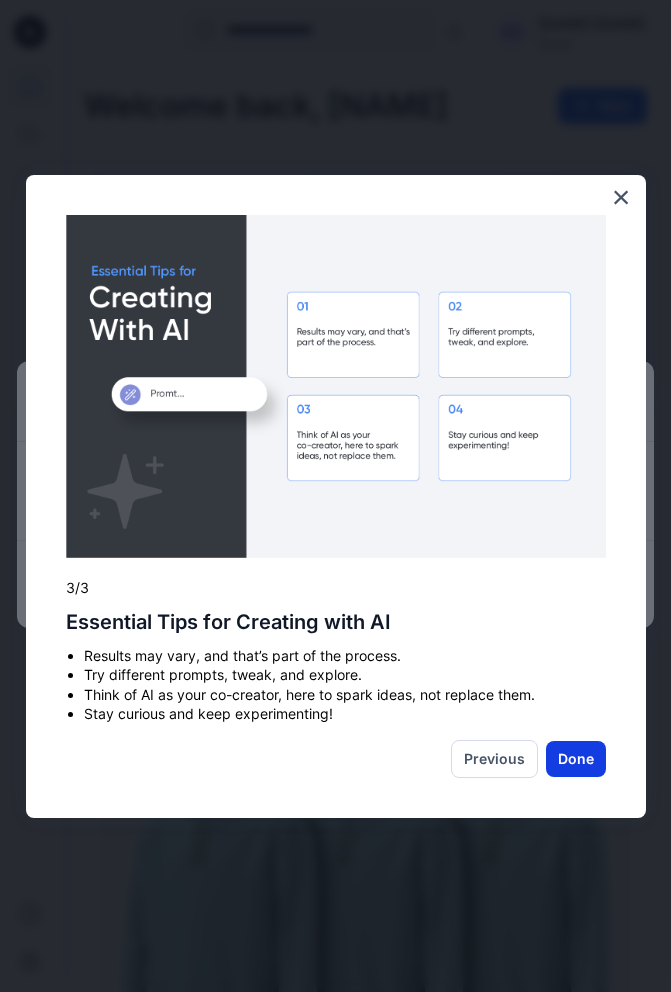 click on "Done" at bounding box center (576, 759) 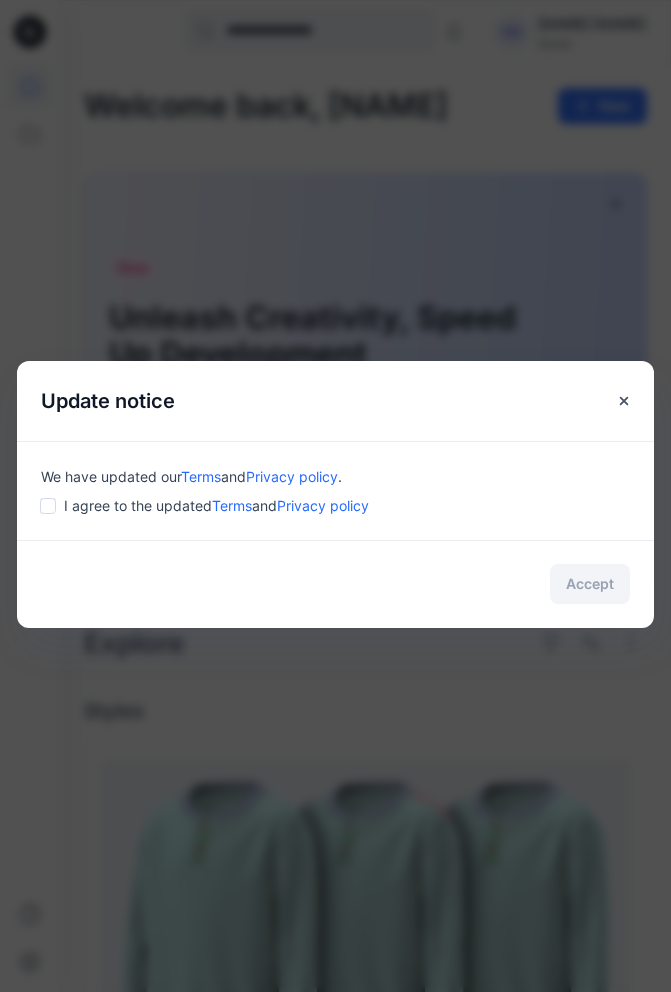 click on "We have updated our  Terms  and  Privacy policy . I agree to the updated  Terms  and  Privacy policy" at bounding box center [335, 490] 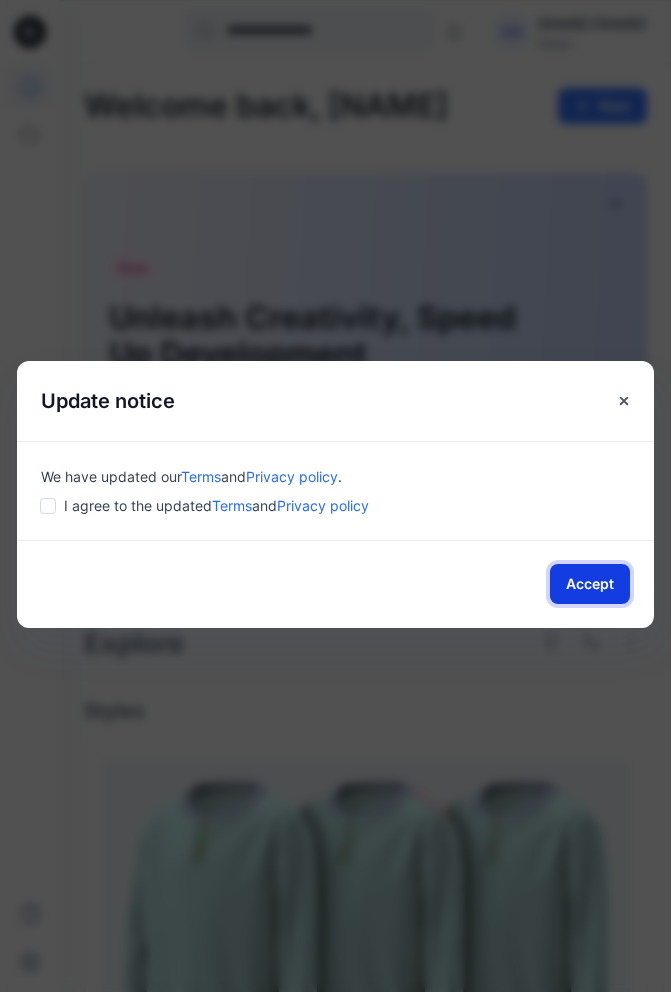 click on "Accept" at bounding box center [590, 584] 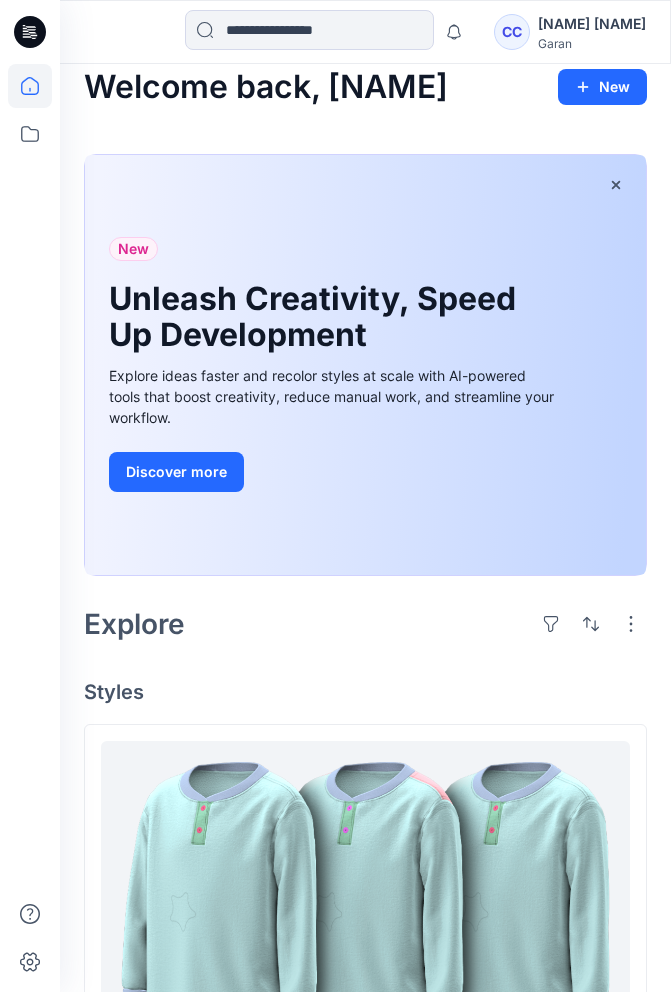 scroll, scrollTop: 22, scrollLeft: 0, axis: vertical 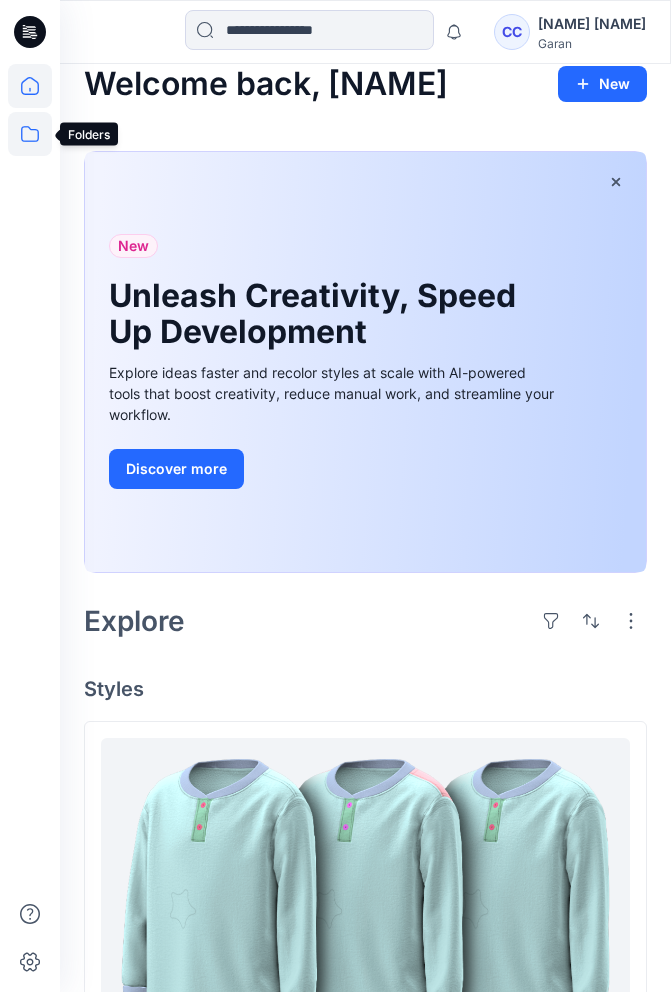 click 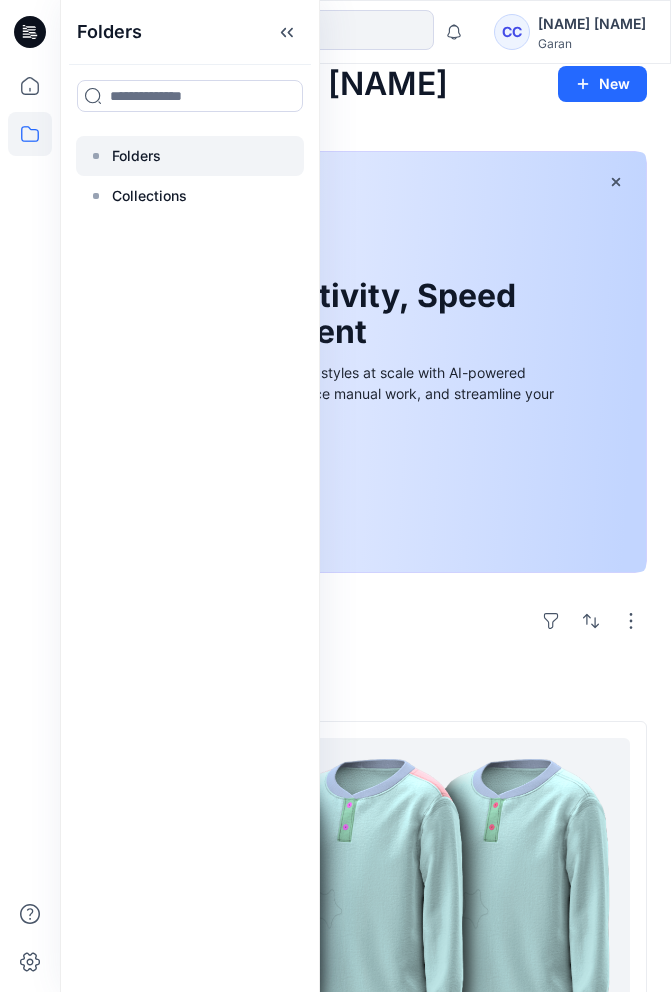 click on "Folders" at bounding box center (136, 156) 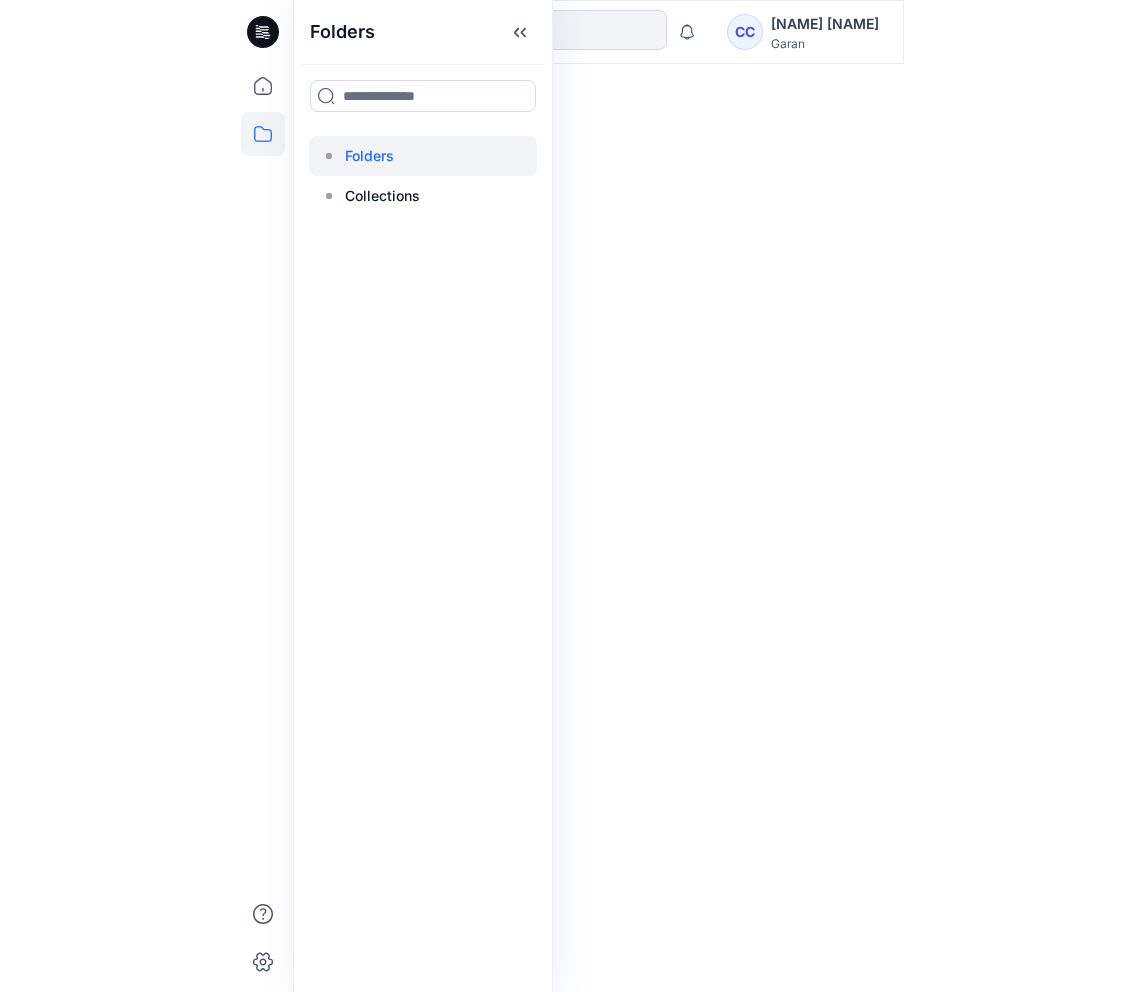 scroll, scrollTop: 0, scrollLeft: 0, axis: both 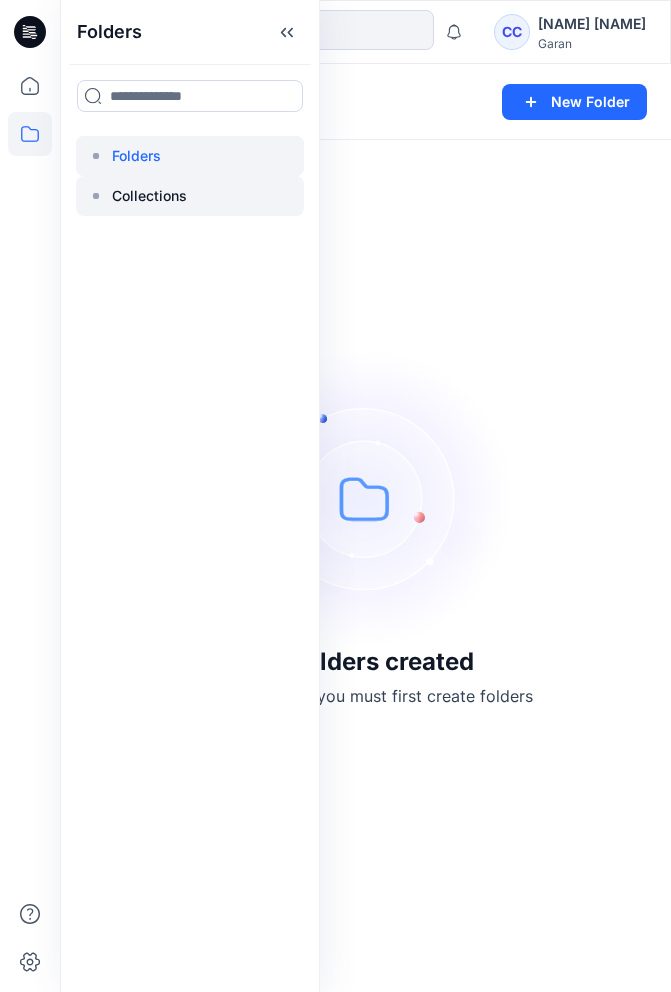 click on "Collections" at bounding box center [149, 196] 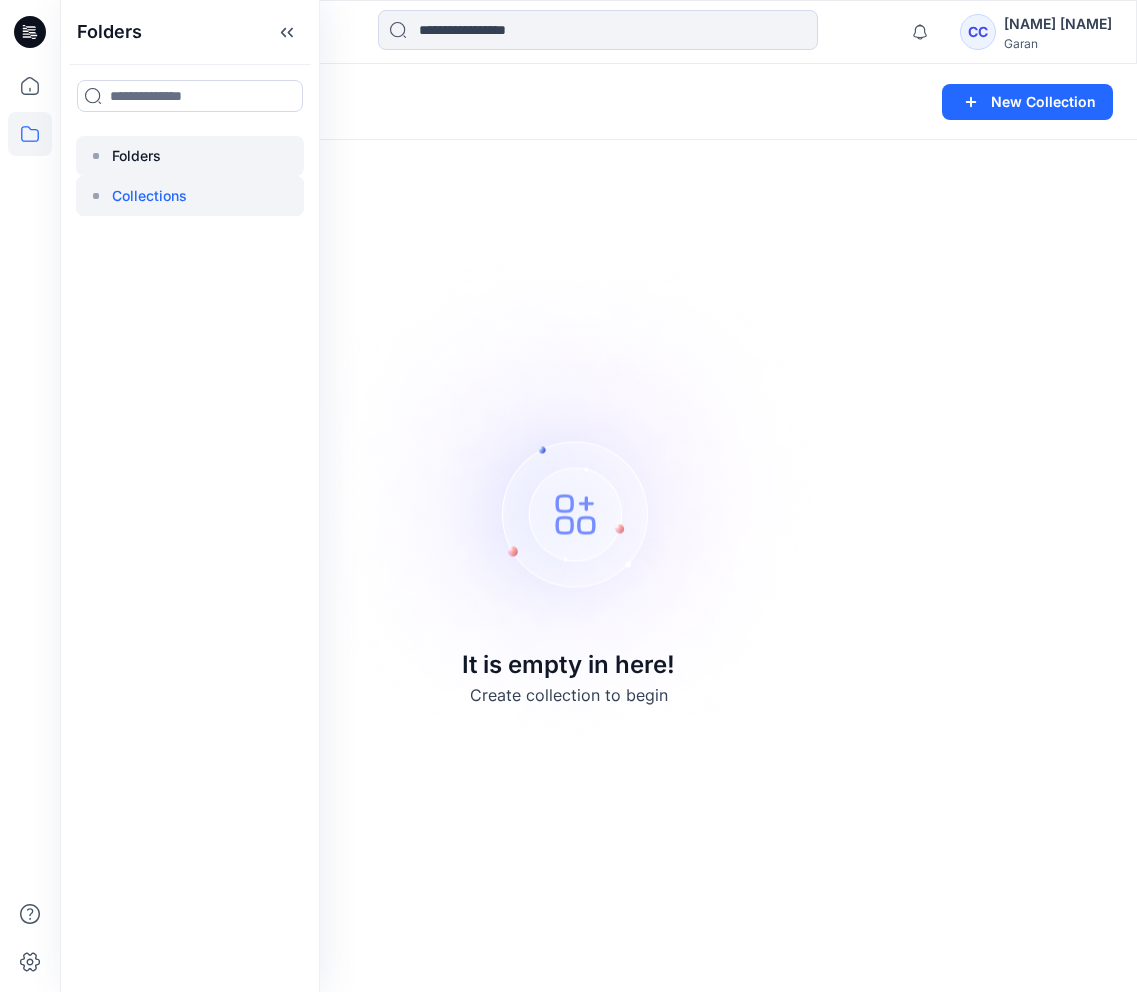 click at bounding box center [190, 156] 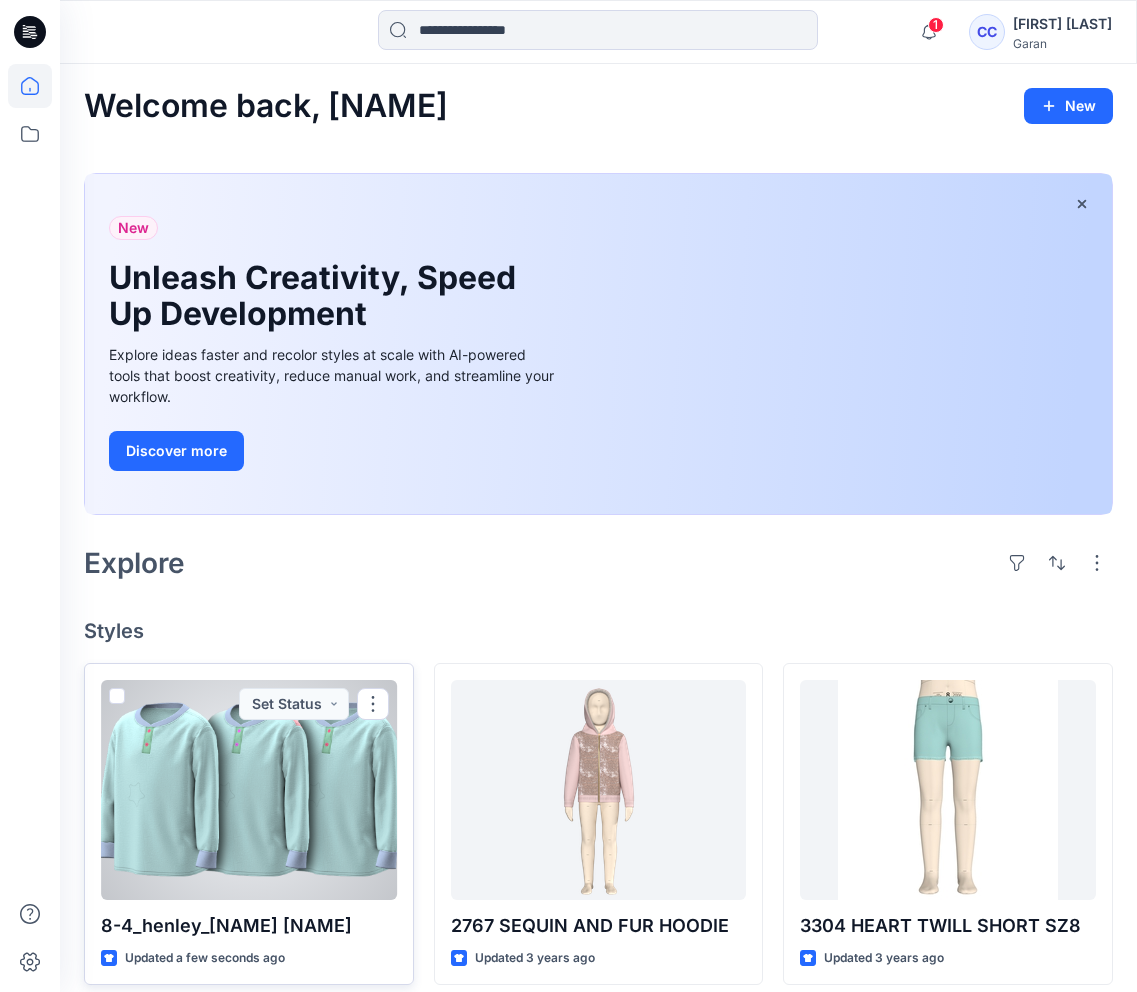 scroll, scrollTop: 20, scrollLeft: 0, axis: vertical 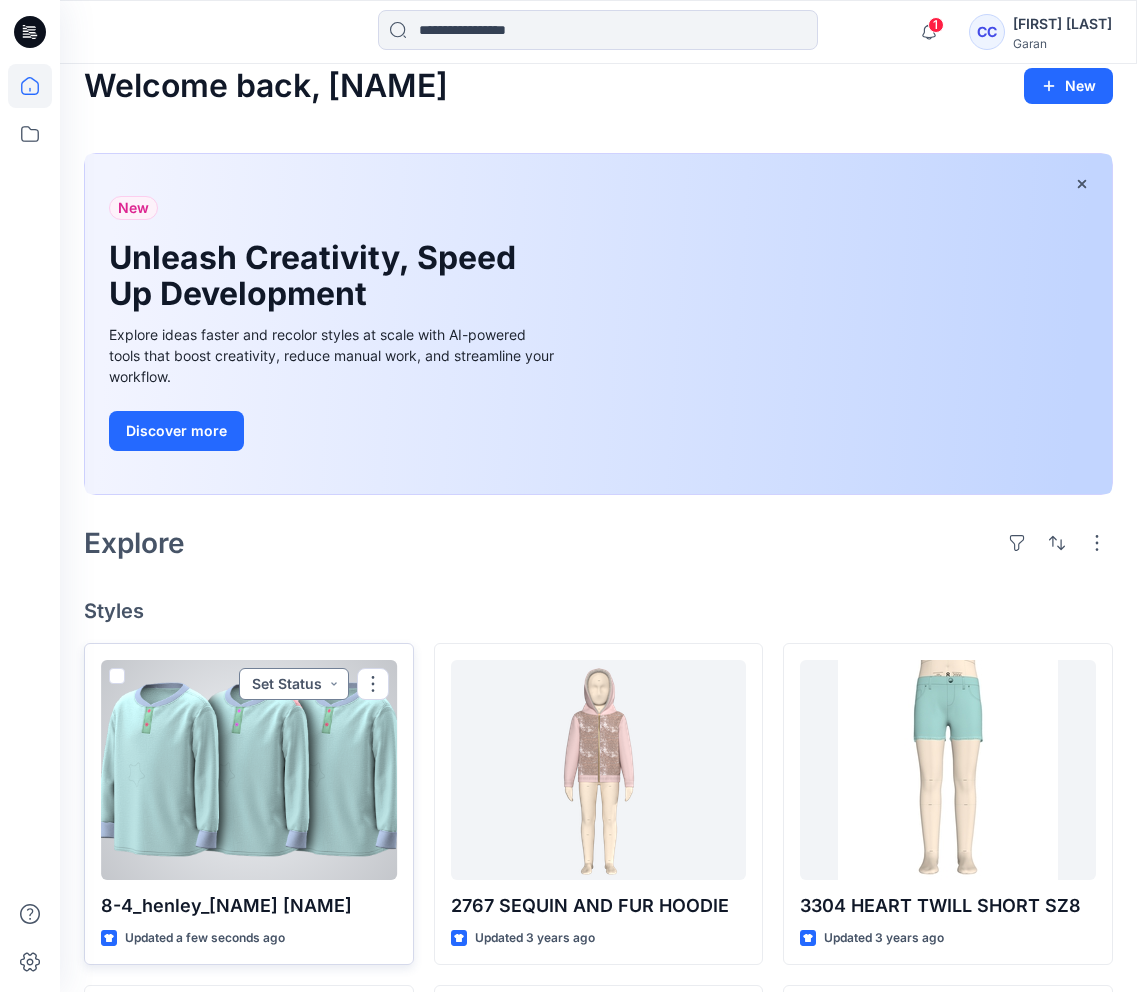 click on "Set Status" at bounding box center (294, 684) 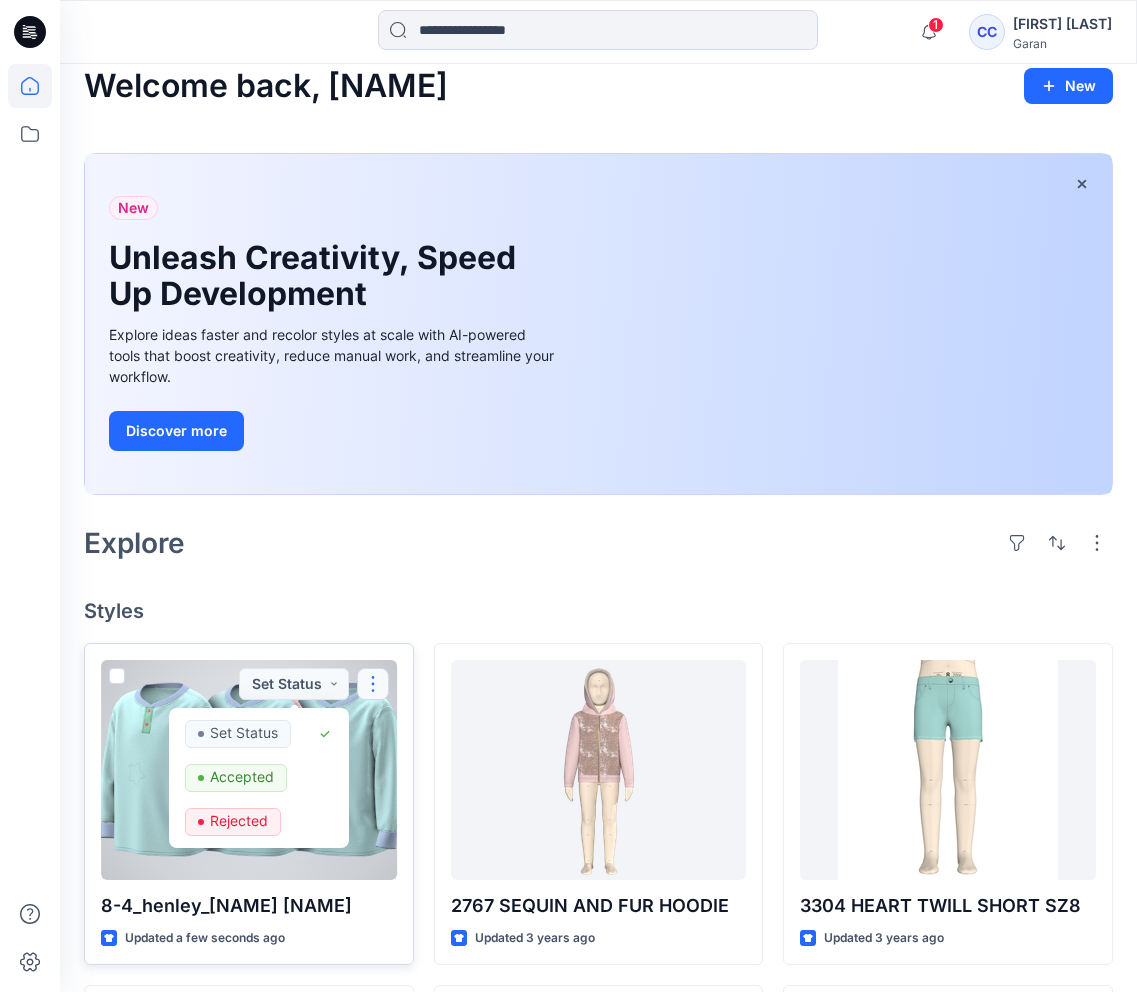 click at bounding box center [373, 684] 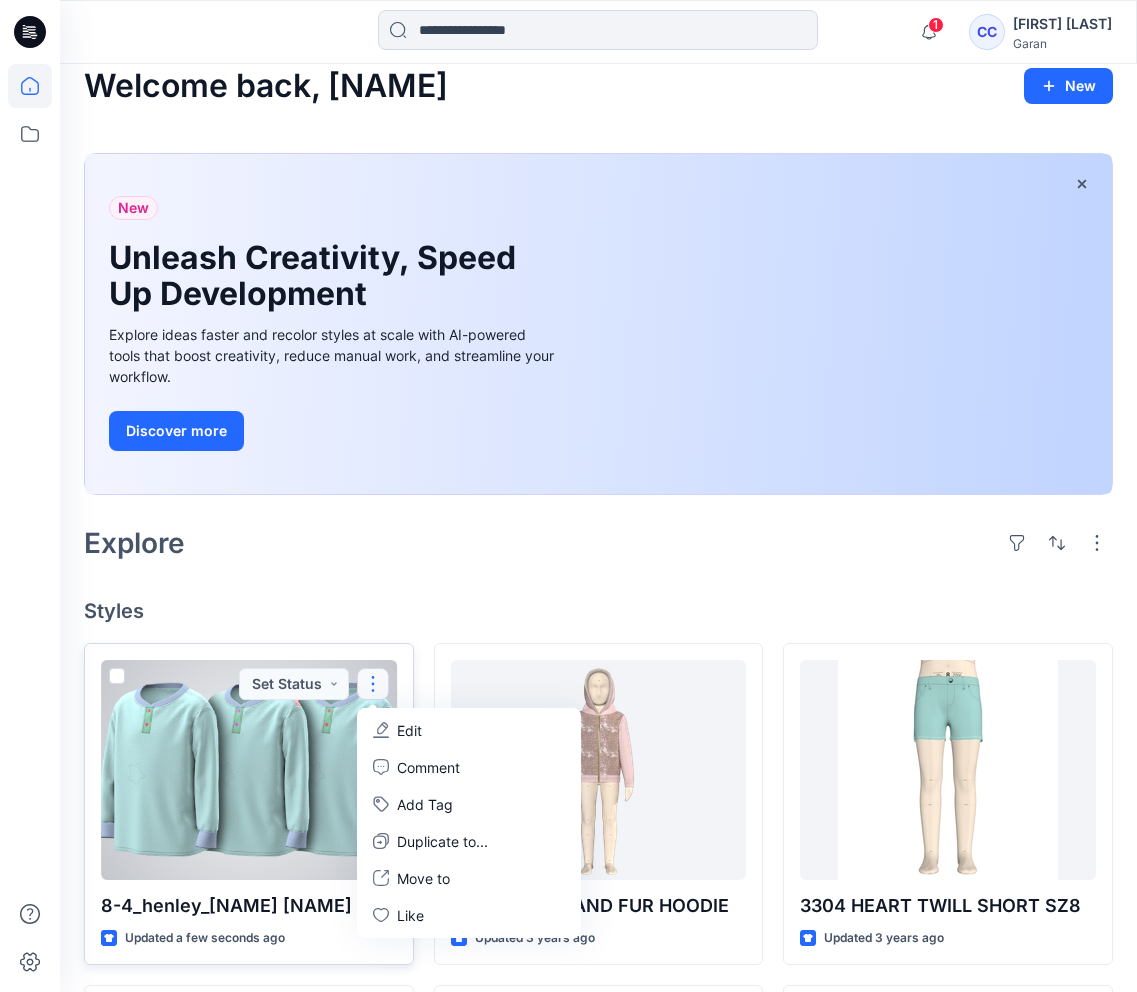 click at bounding box center (249, 770) 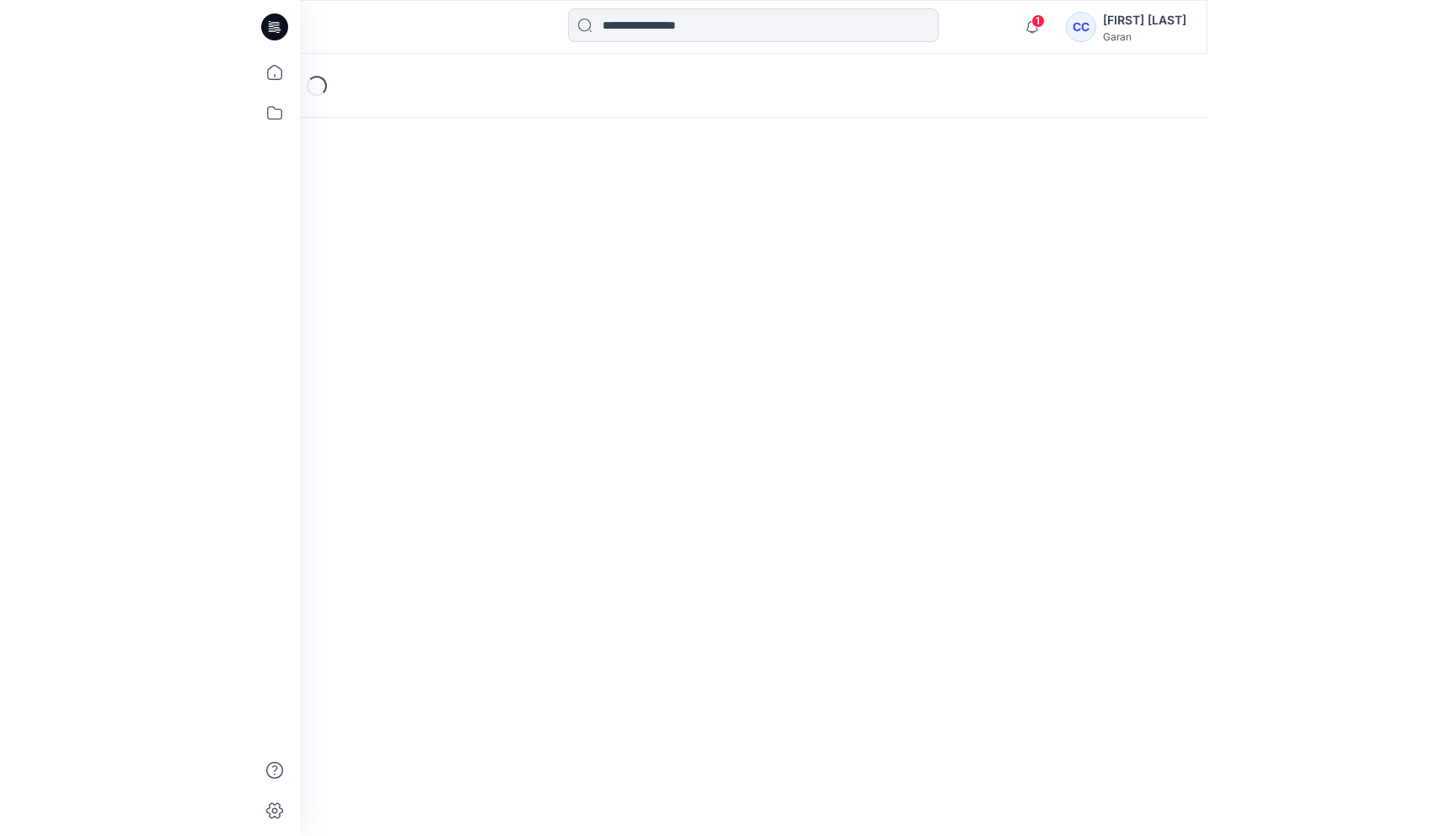 scroll, scrollTop: 0, scrollLeft: 0, axis: both 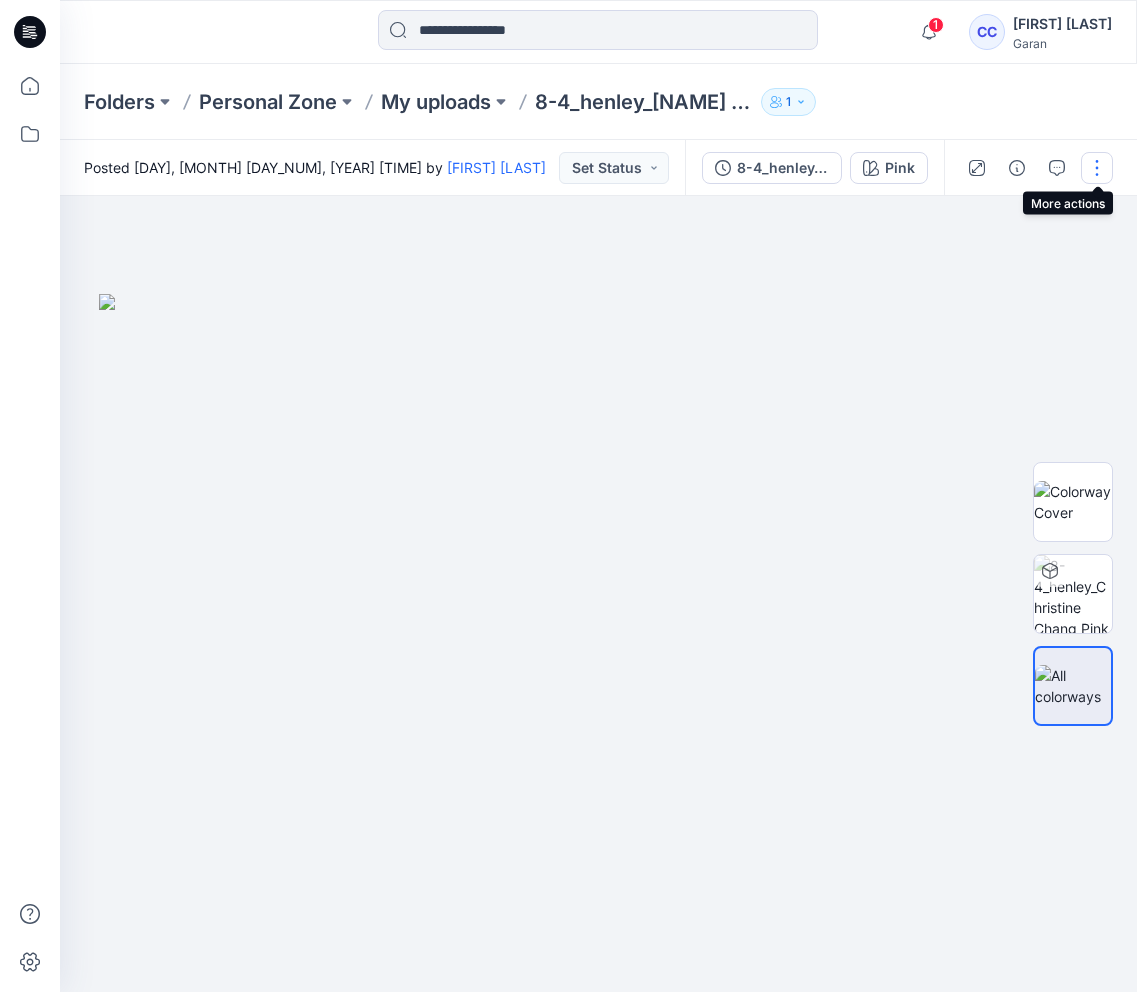 click at bounding box center [1097, 168] 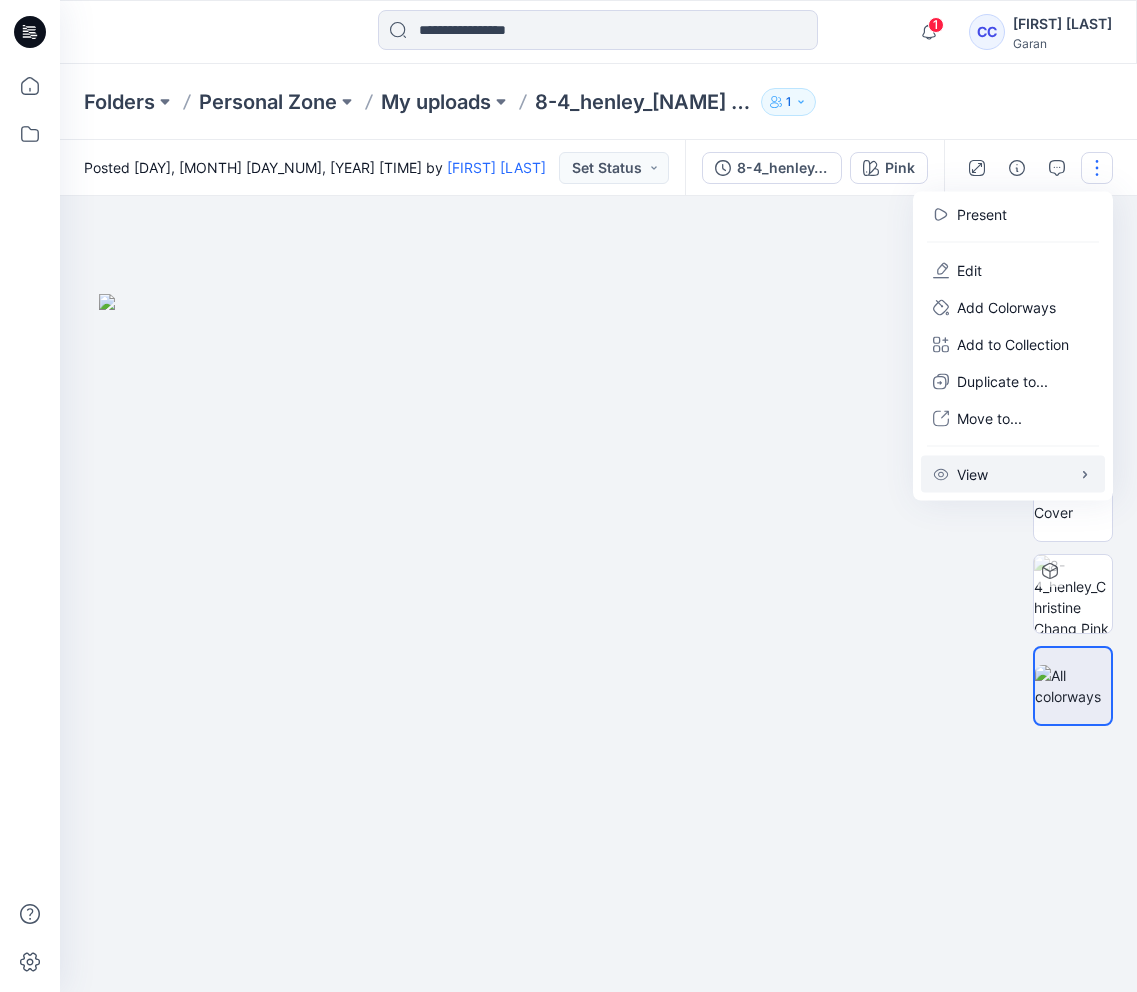 click on "View" at bounding box center [1013, 474] 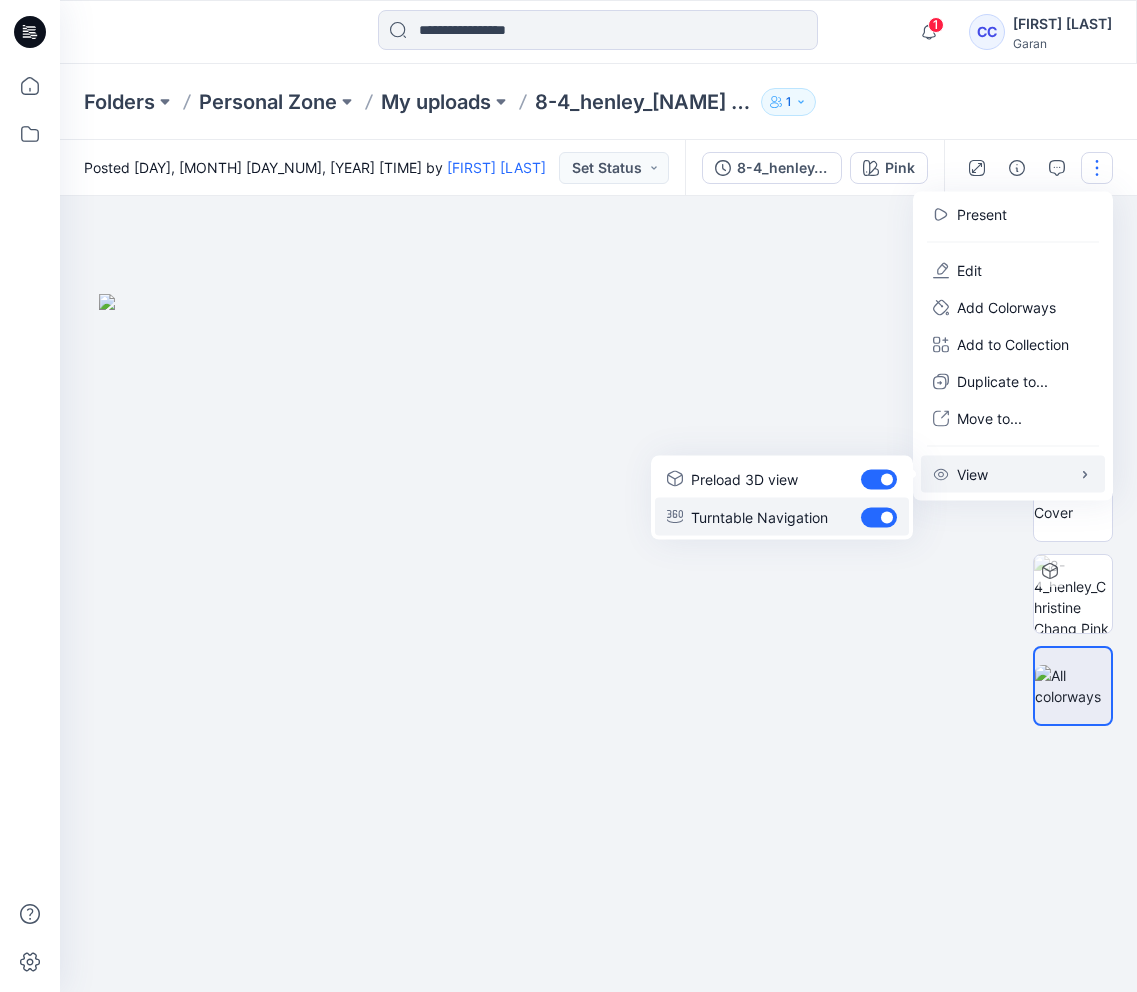 click on "Turntable Navigation" at bounding box center (759, 516) 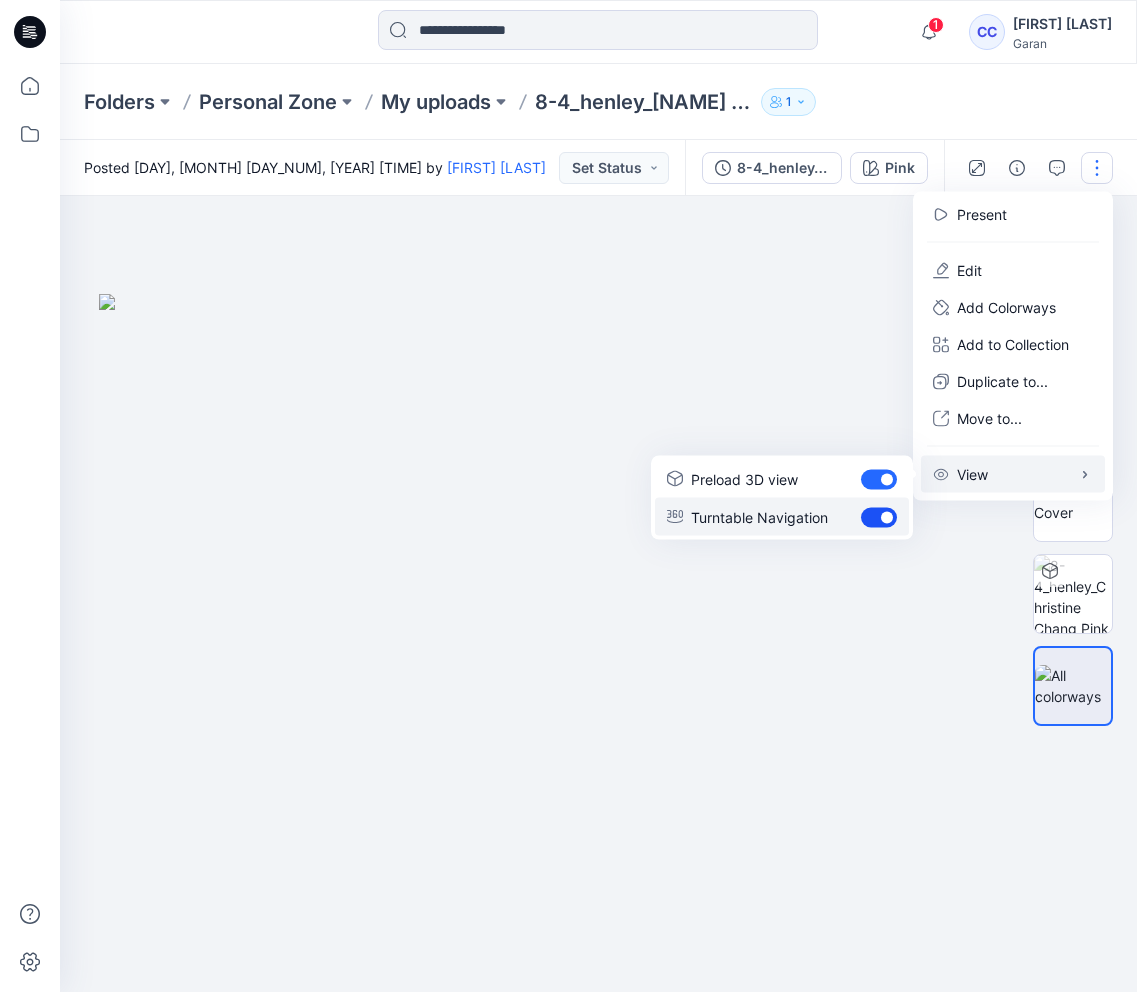 click at bounding box center [879, 518] 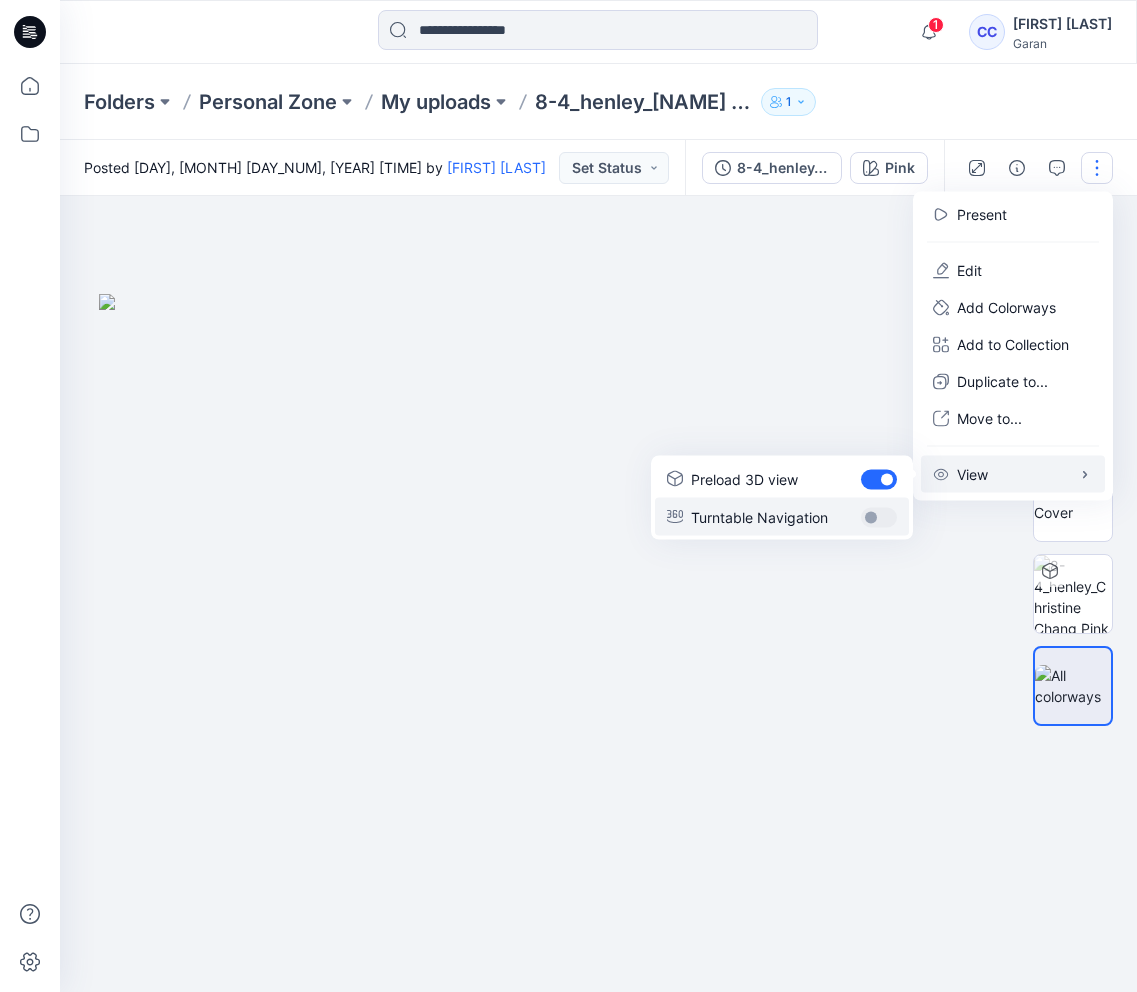 click at bounding box center [879, 518] 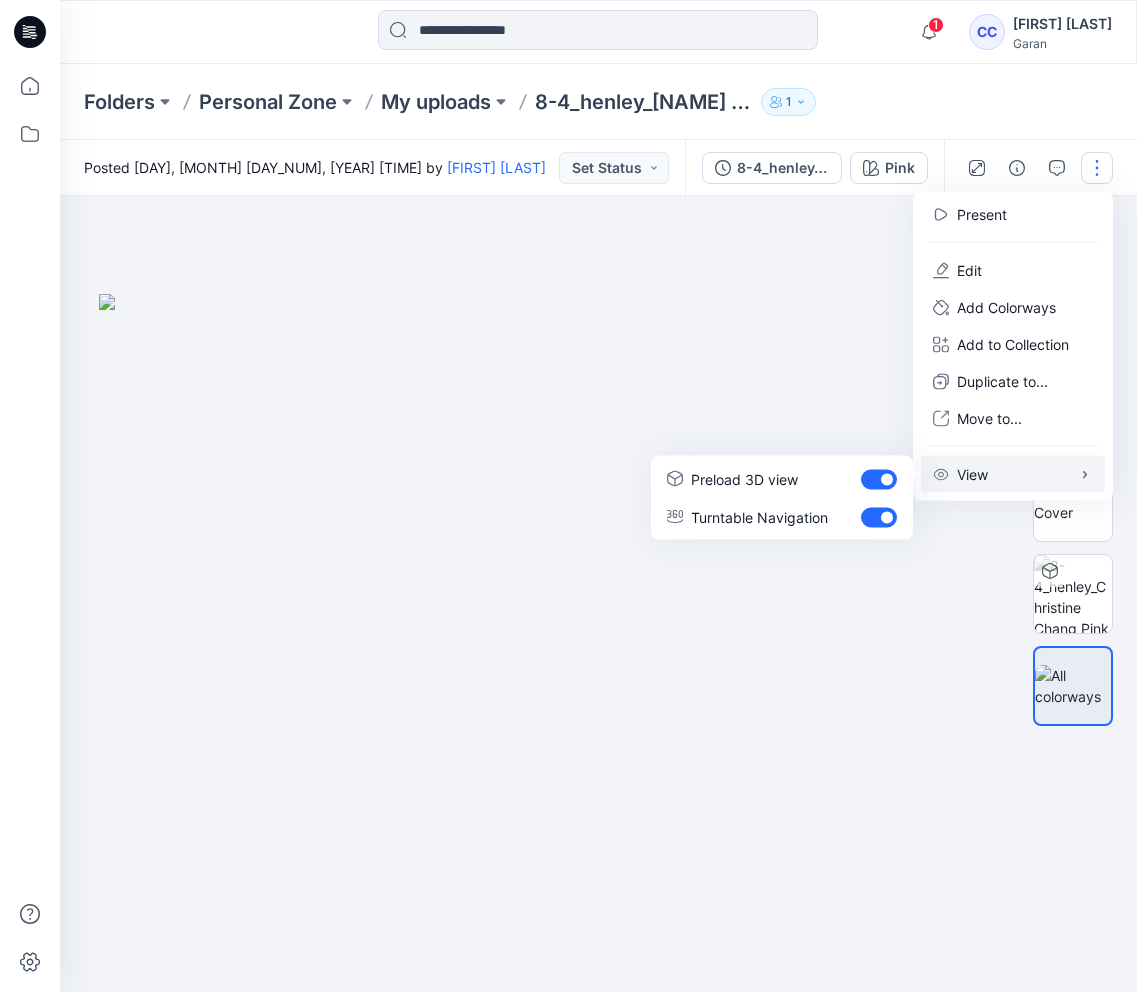 click at bounding box center [599, 643] 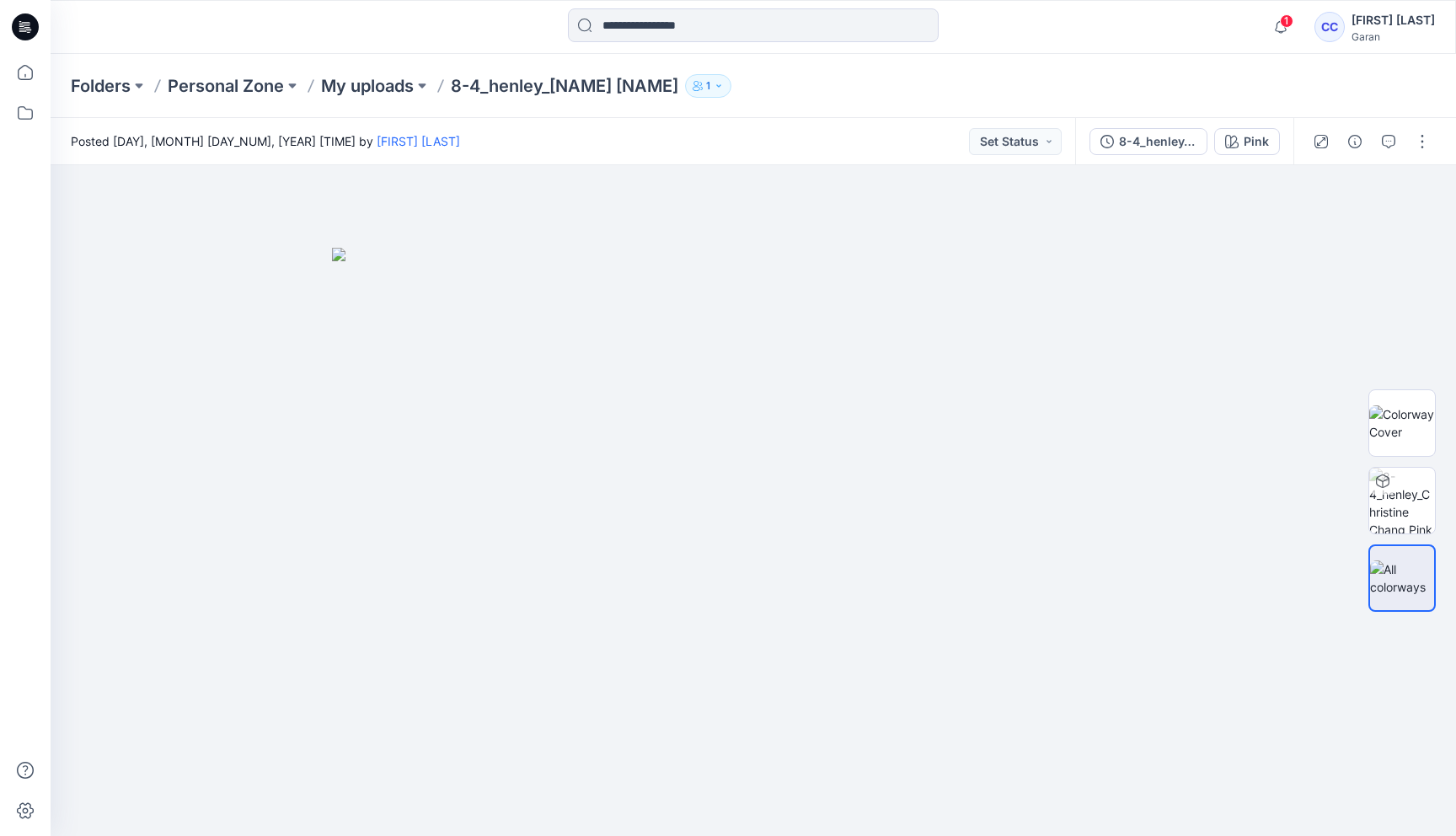 click at bounding box center [753, 27] 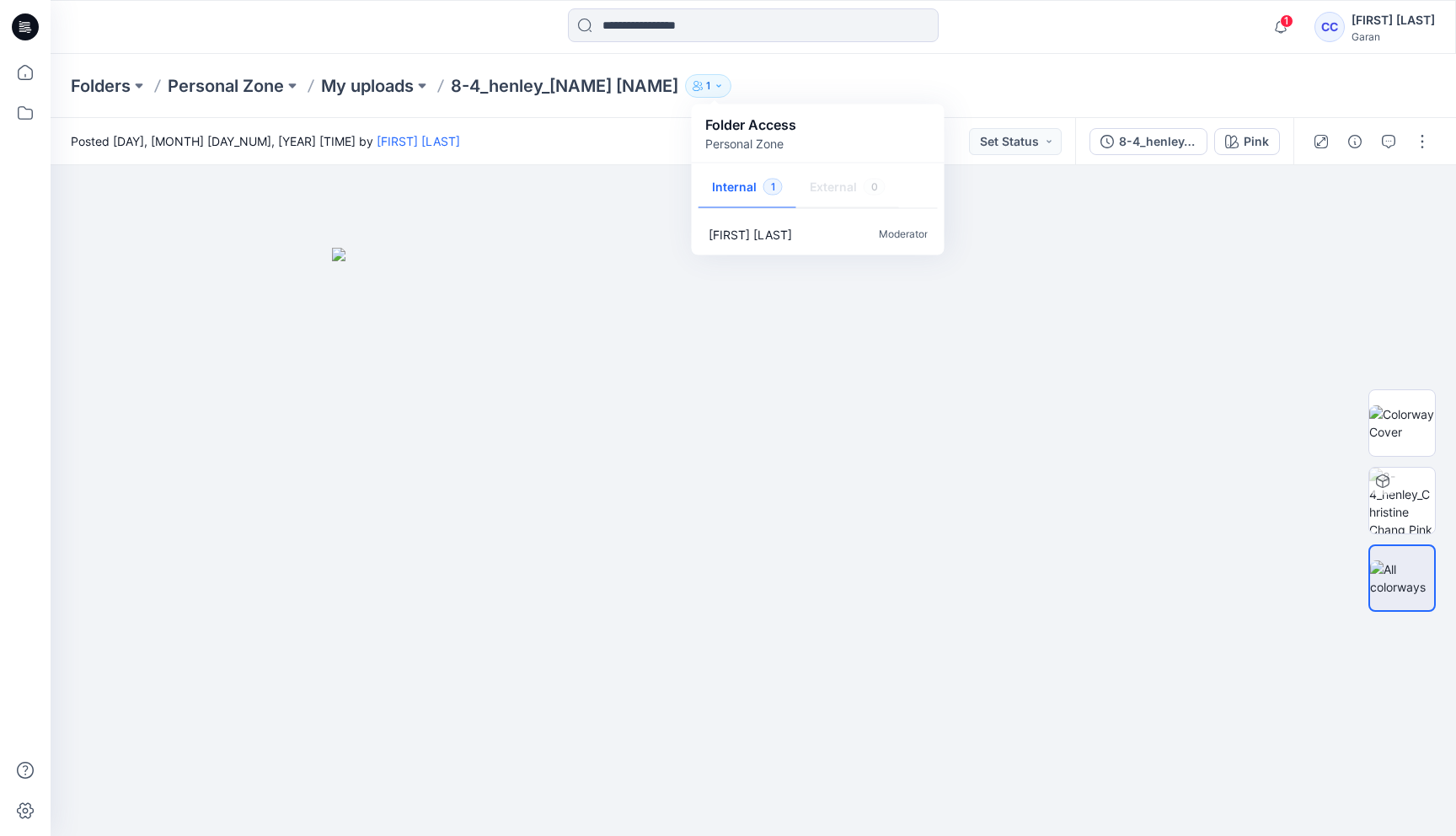 click on "Folder Access Personal Zone" at bounding box center [818, 133] 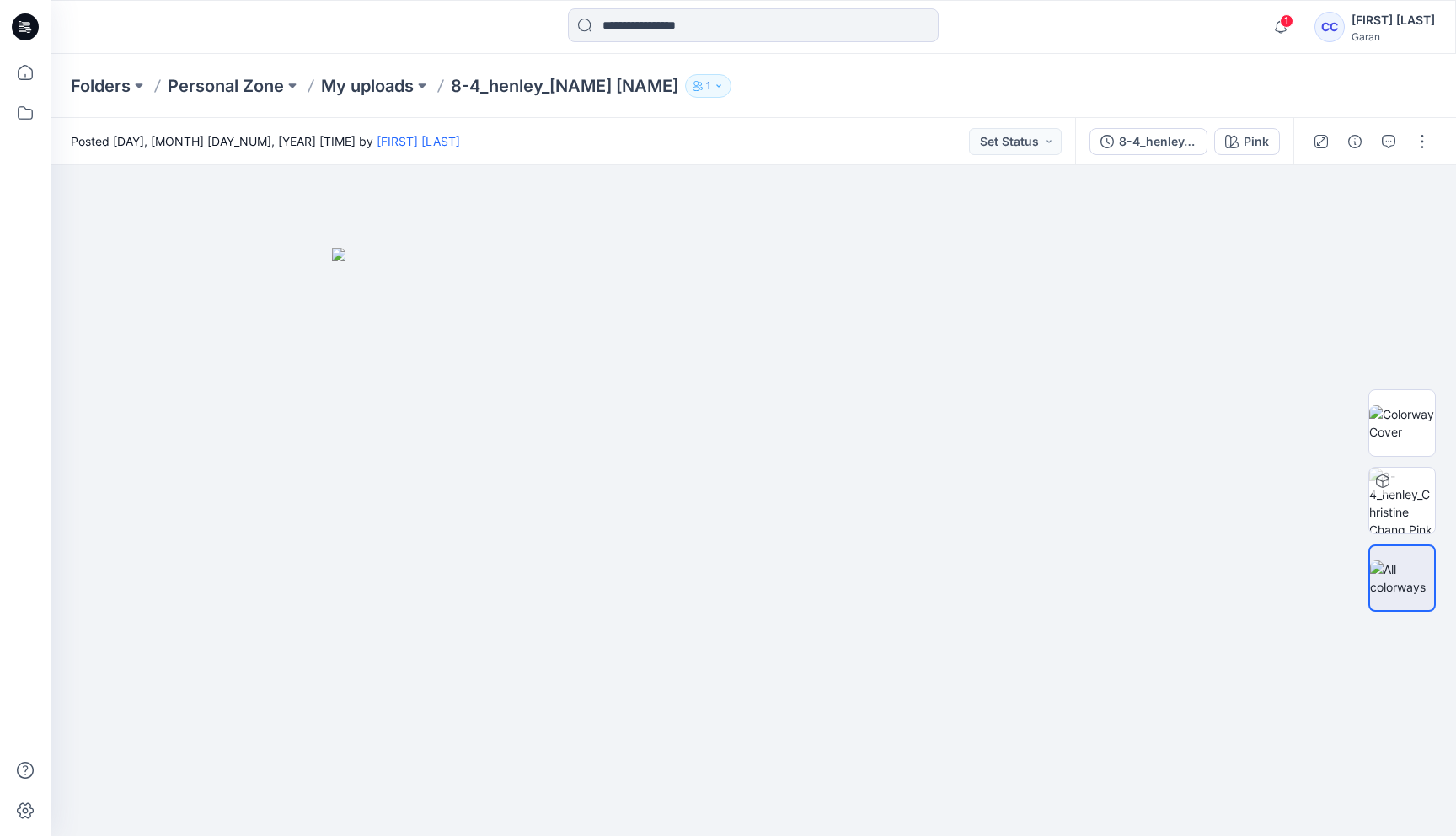 click on "1 Notifications Your style  8-4_henley_[NAME] [NAME]  is ready Just now Mark all as read View all notifications CC [NAME] [NAME] Garan" at bounding box center [753, 27] 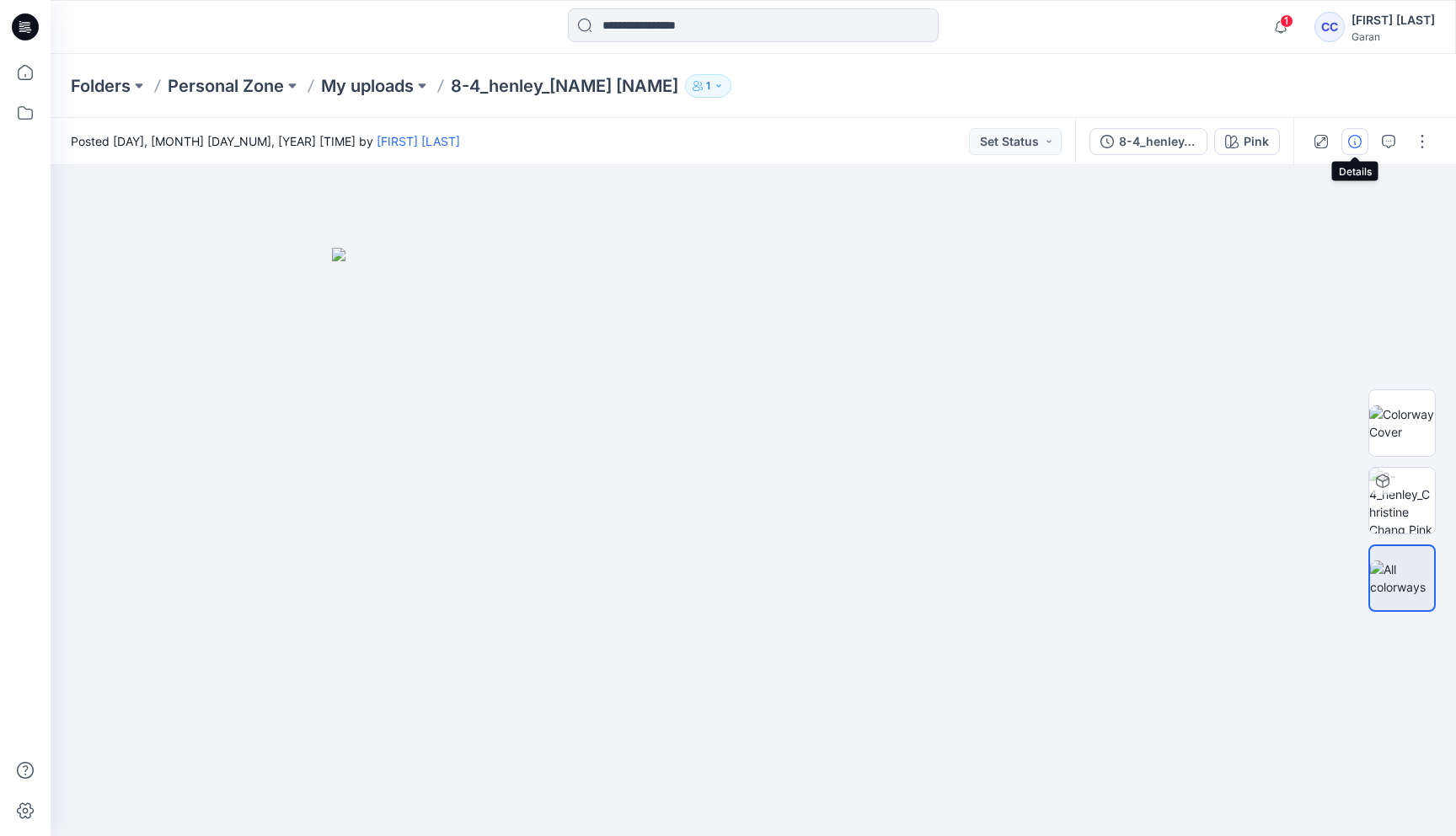 click 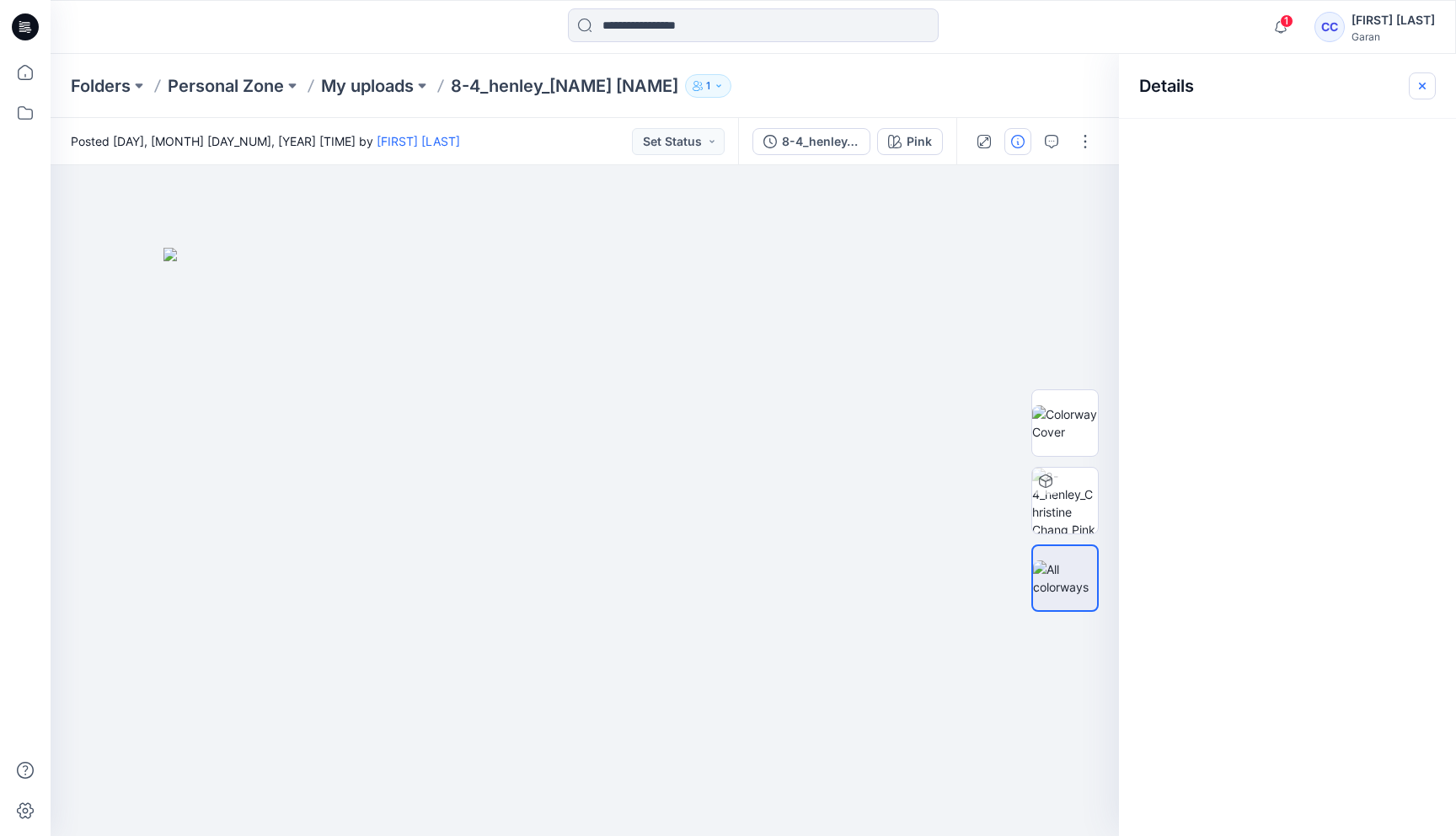 click at bounding box center (1422, 86) 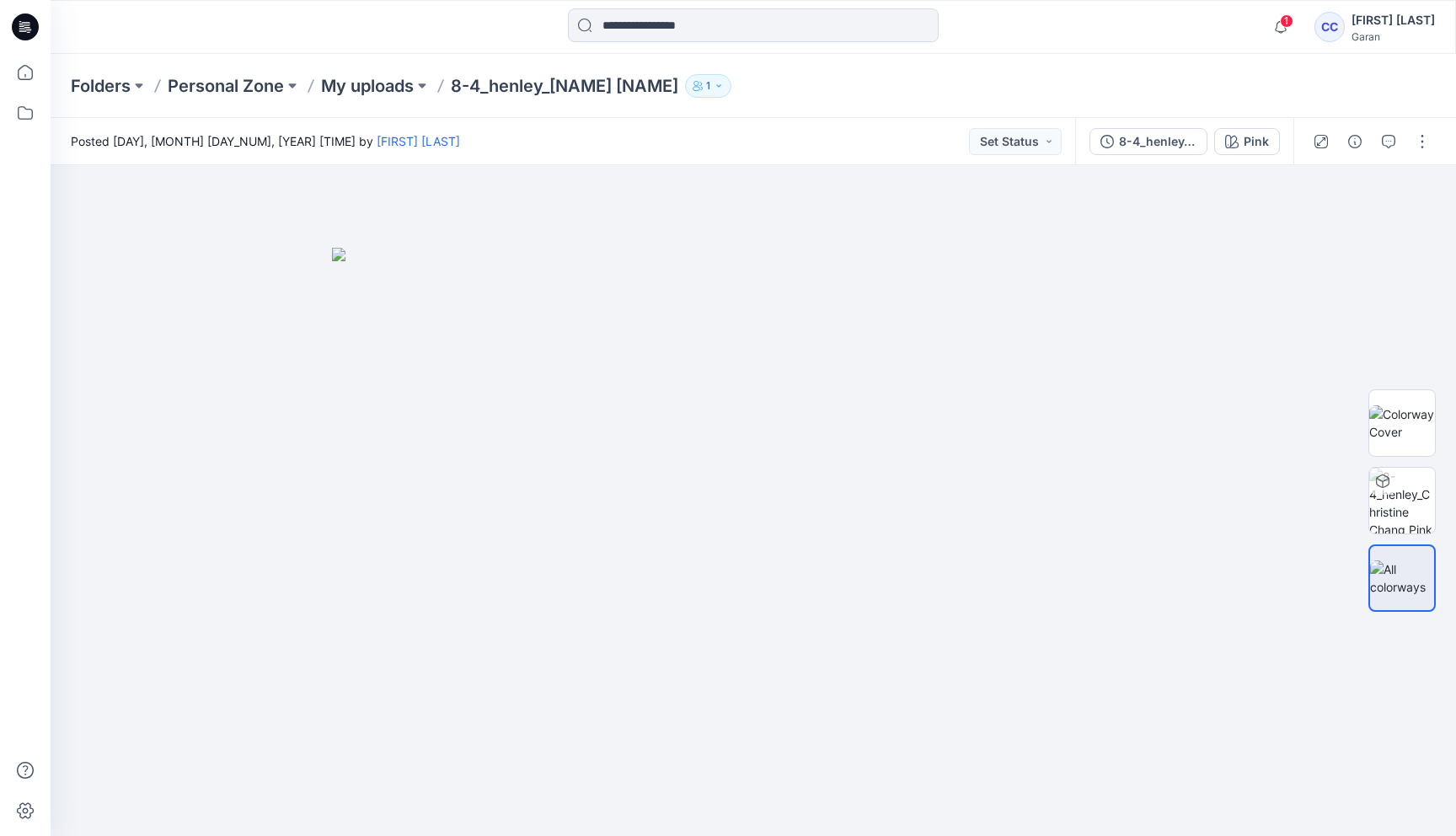 click on "Folders Personal Zone My uploads 8-4_henley_[NAME] [NAME] 1 Folder Access Personal Zone Internal 1 External 0 [NAME] [NAME] Moderator" at bounding box center (753, 86) 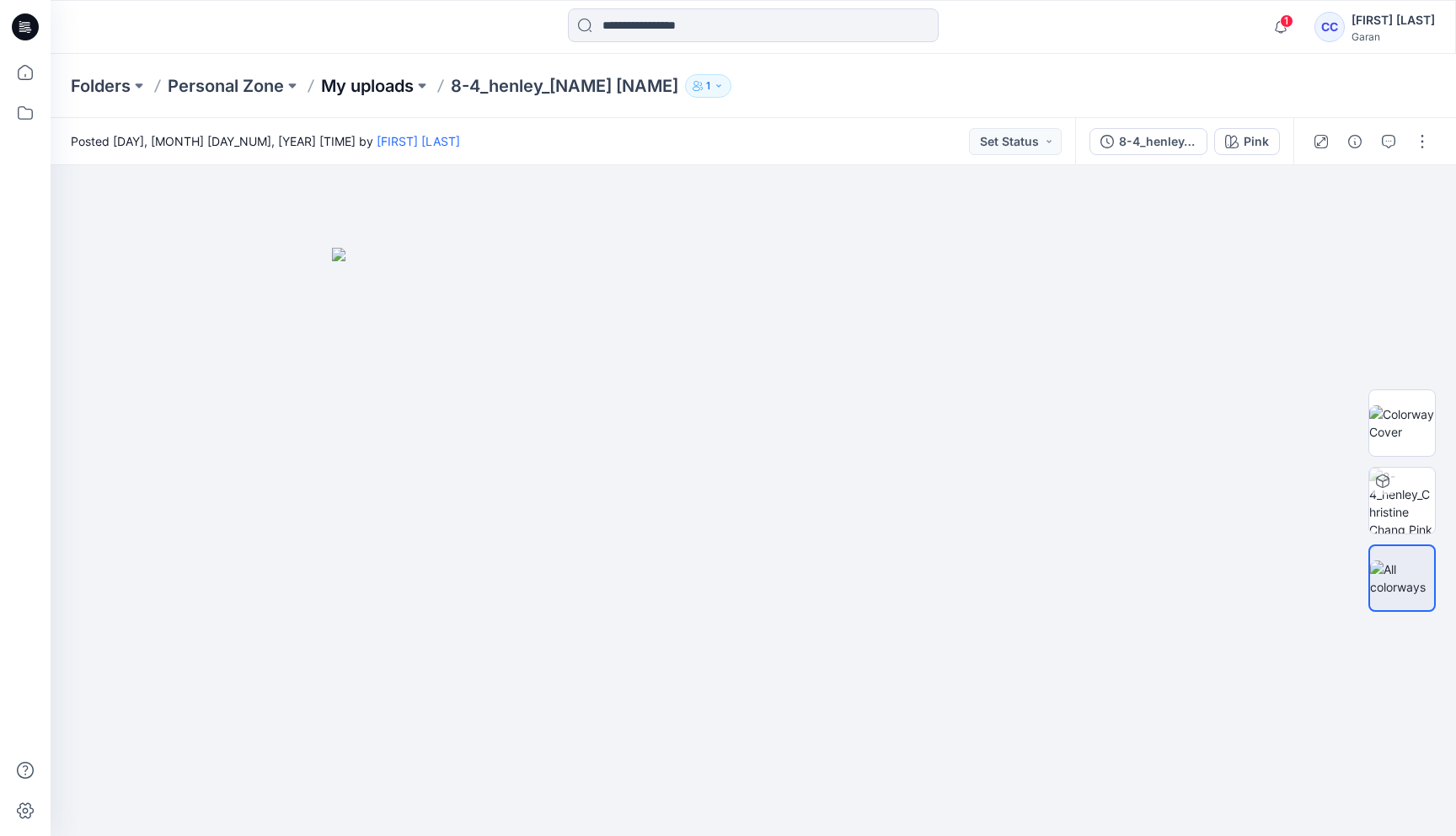 click on "My uploads" at bounding box center (367, 86) 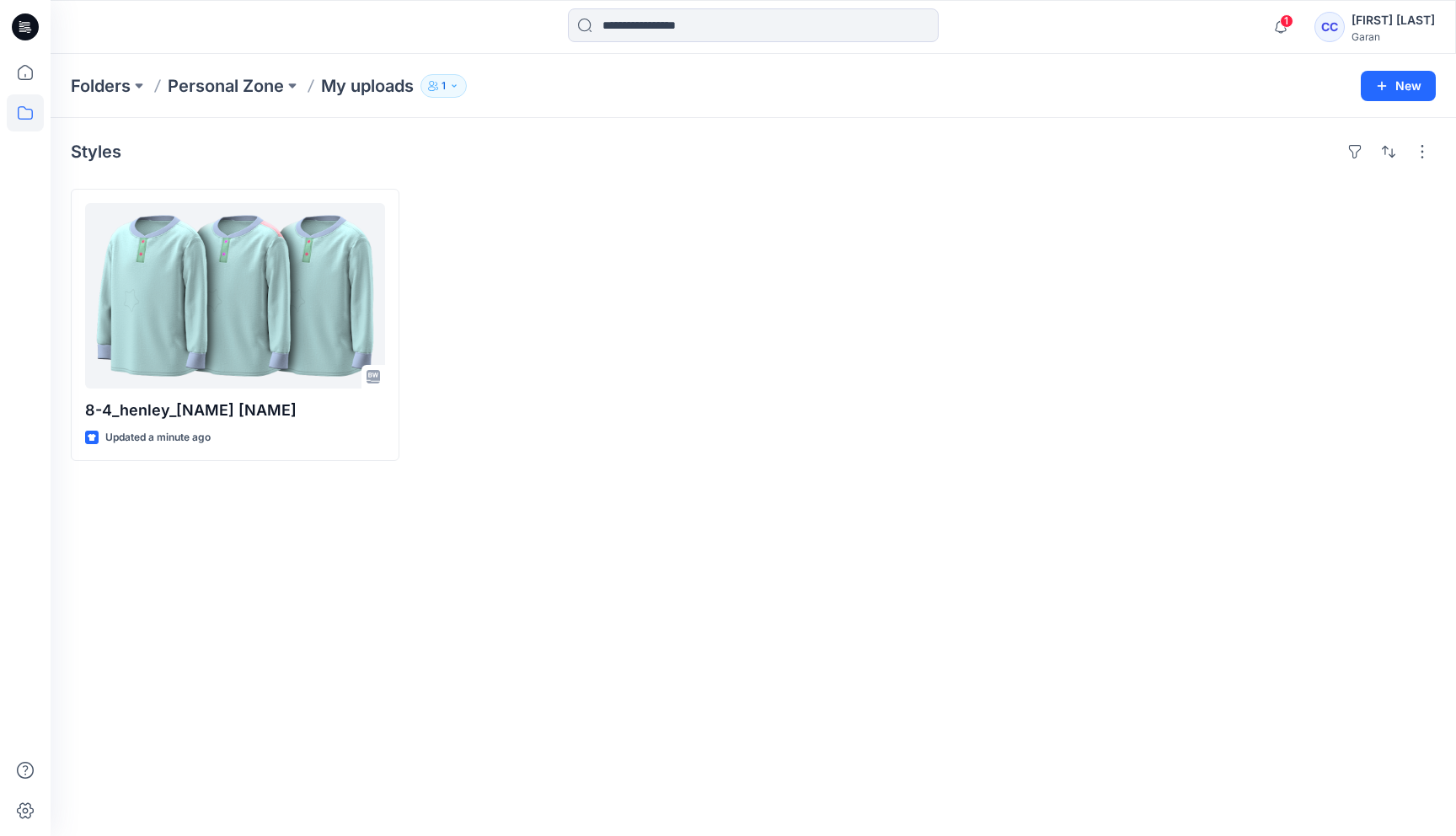 click on "Folders Personal Zone My uploads 1" at bounding box center (688, 86) 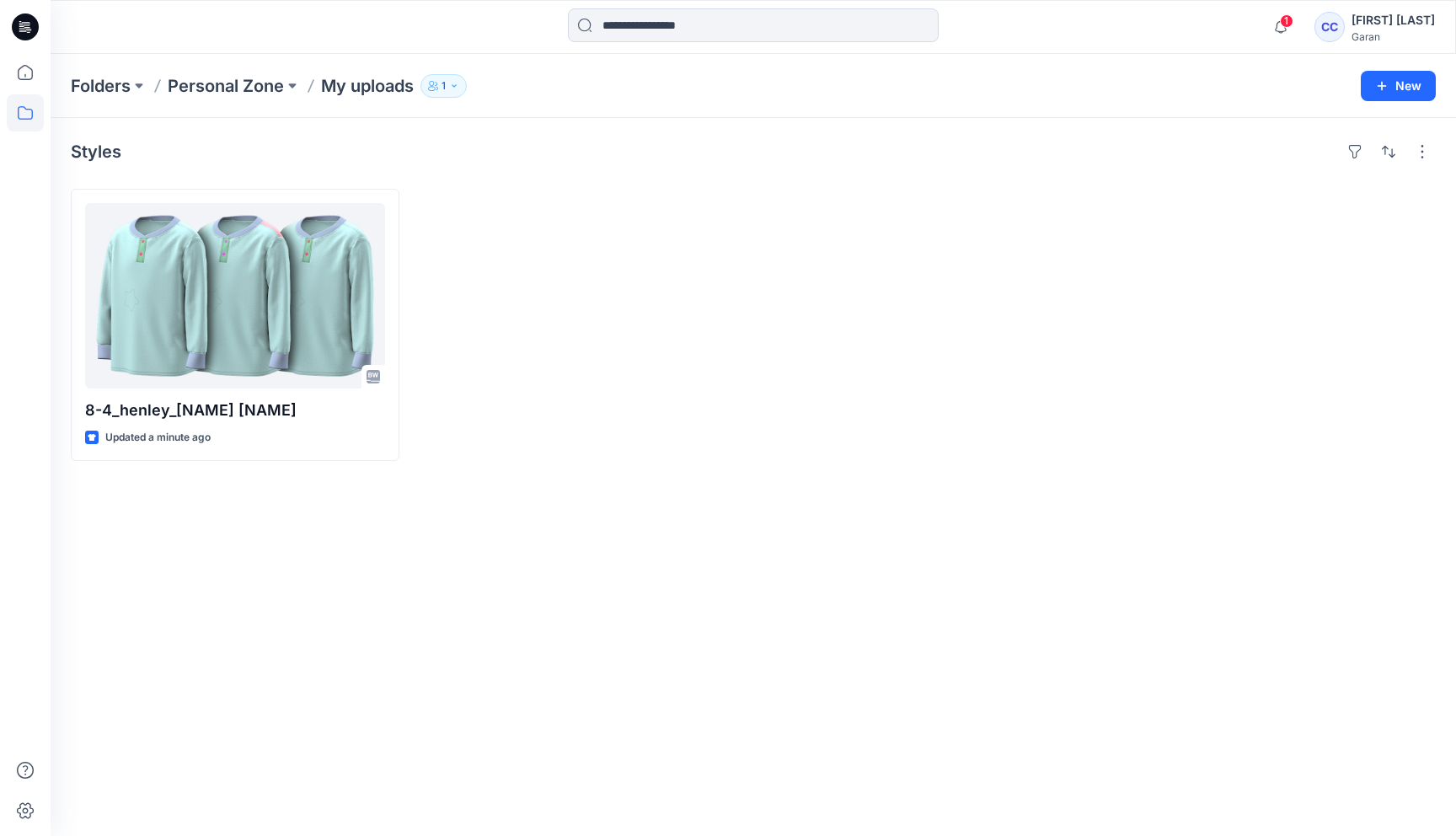 click 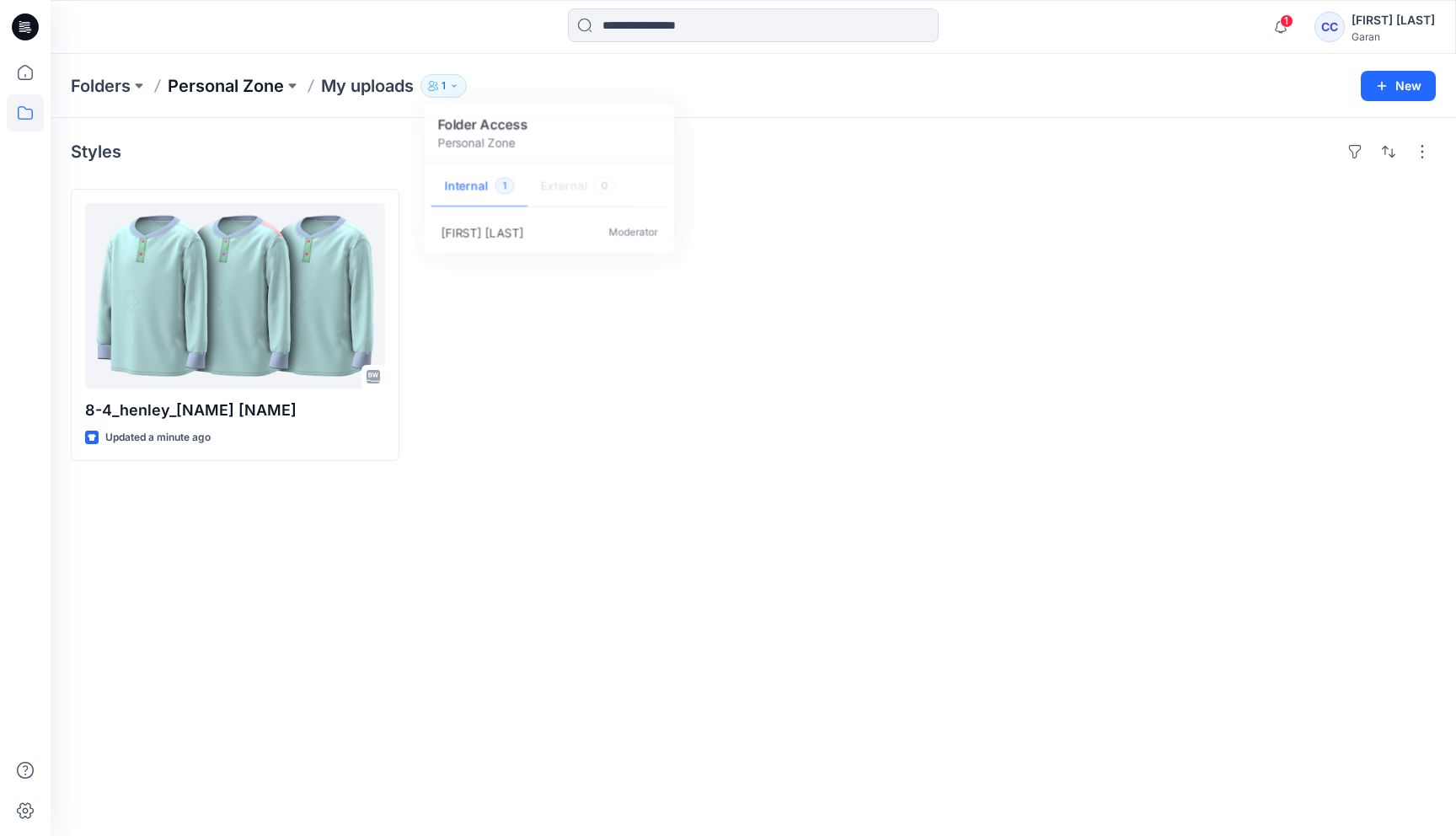 click on "Personal Zone" at bounding box center [226, 86] 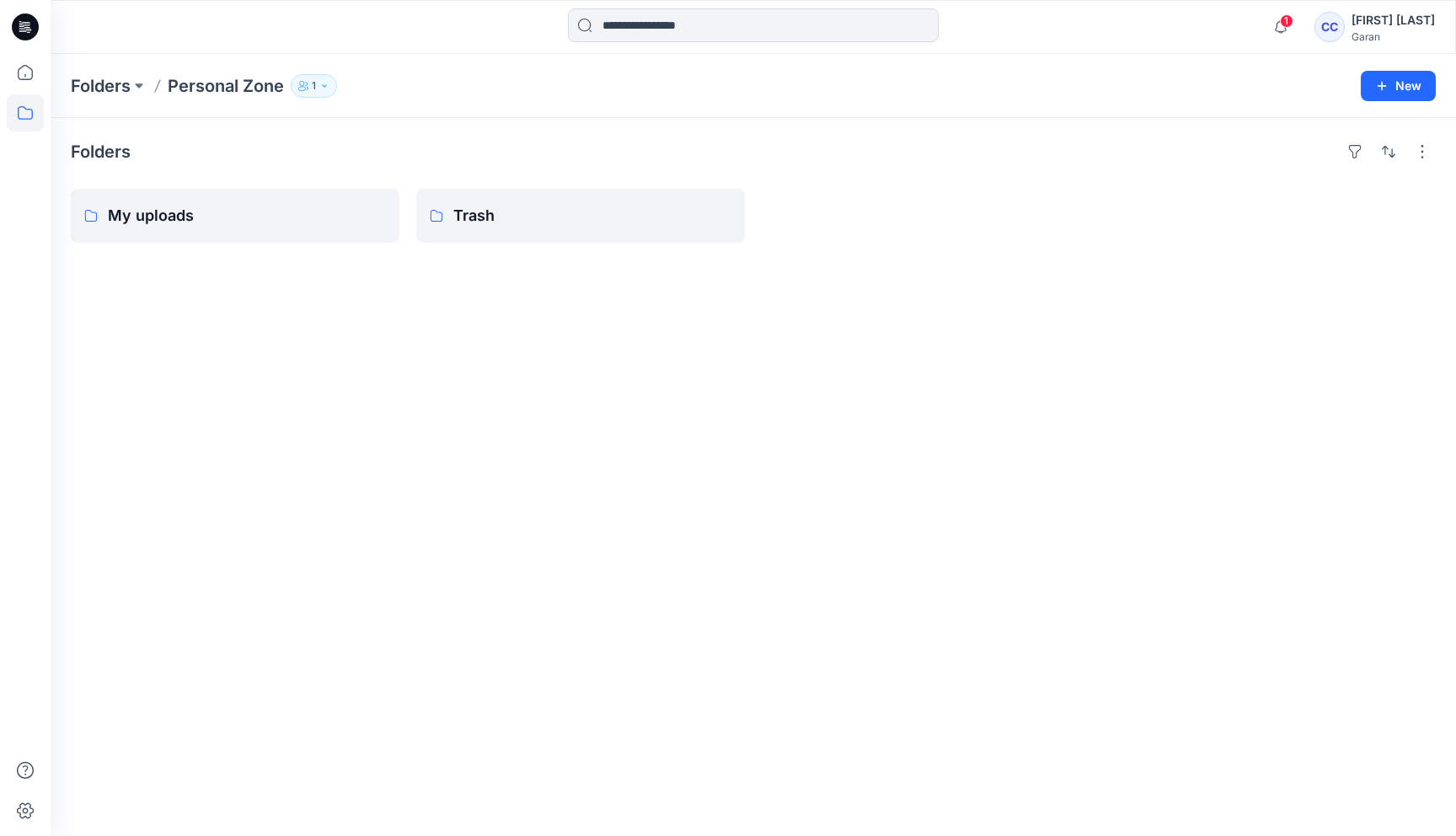 click on "Personal Zone" at bounding box center [226, 86] 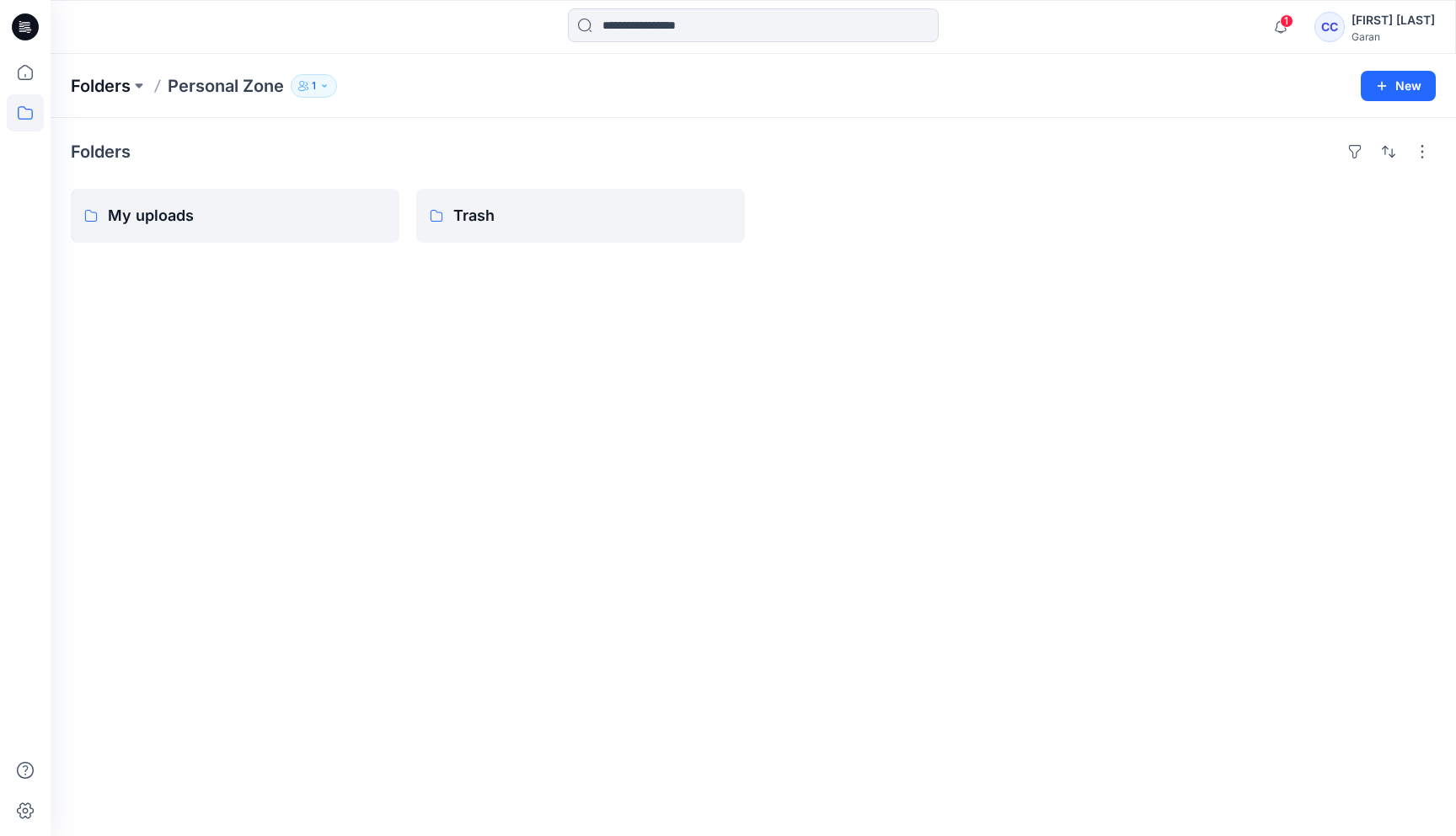 click on "Folders" at bounding box center [100, 86] 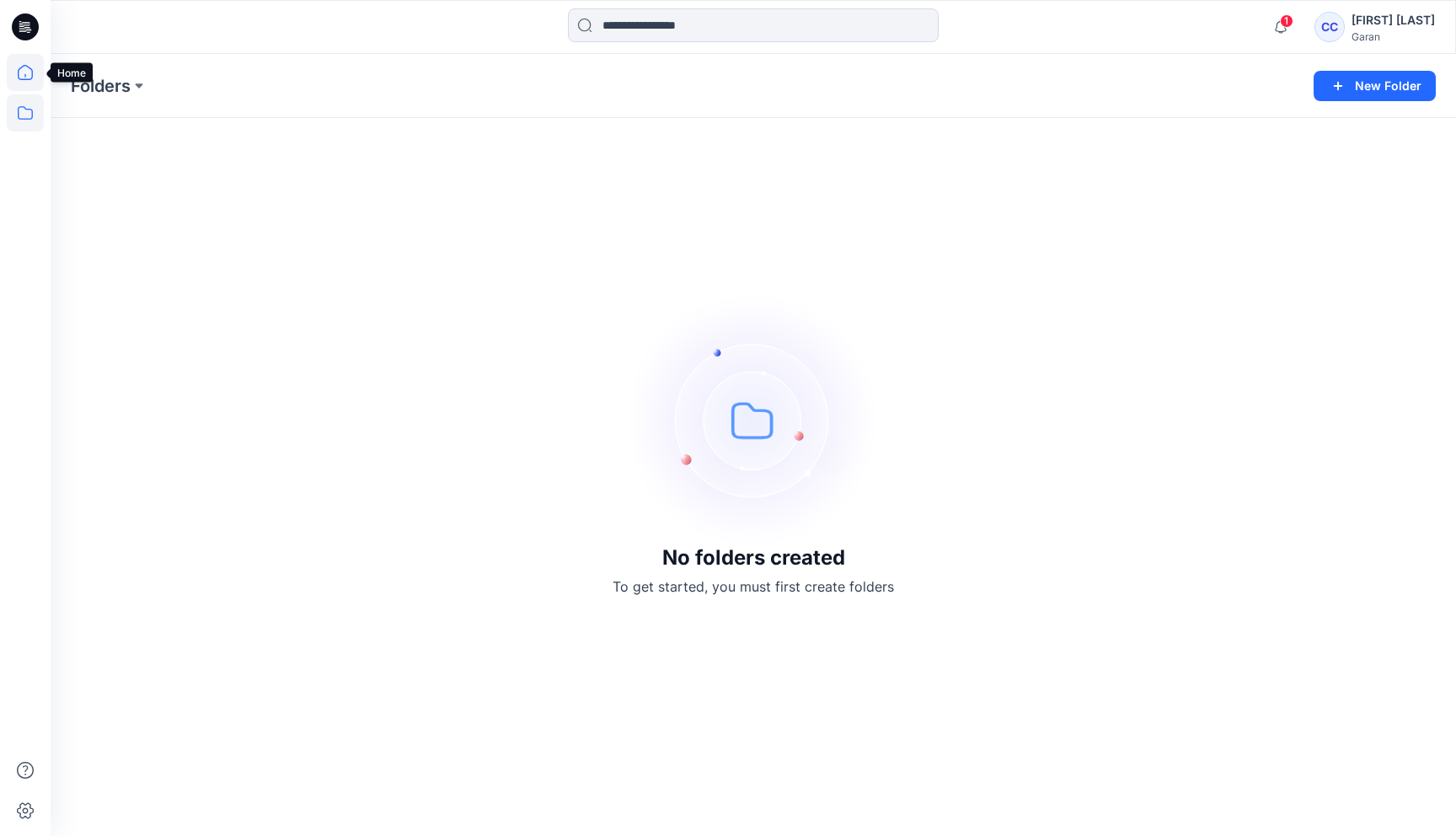 click 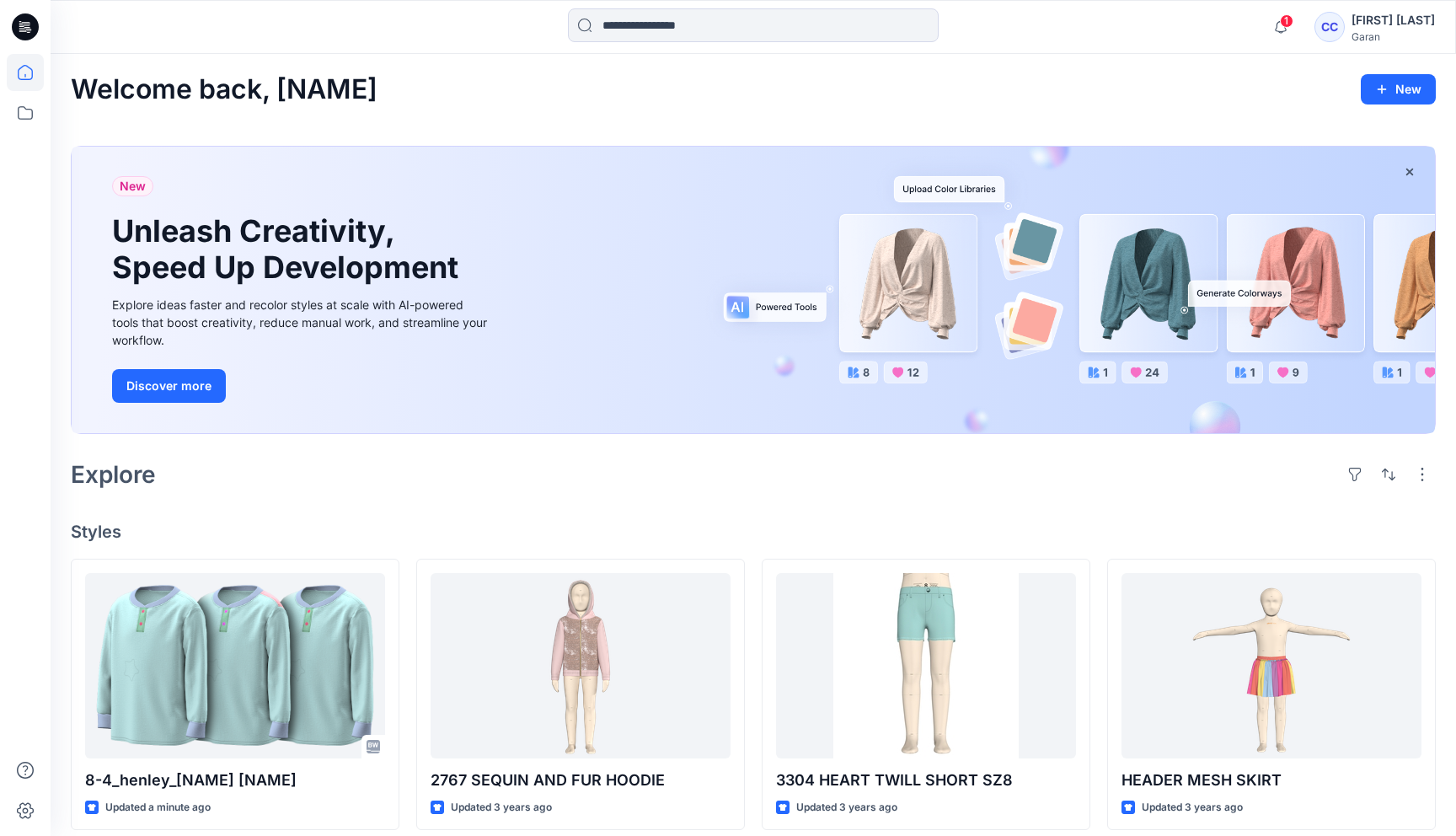 scroll, scrollTop: 61, scrollLeft: 0, axis: vertical 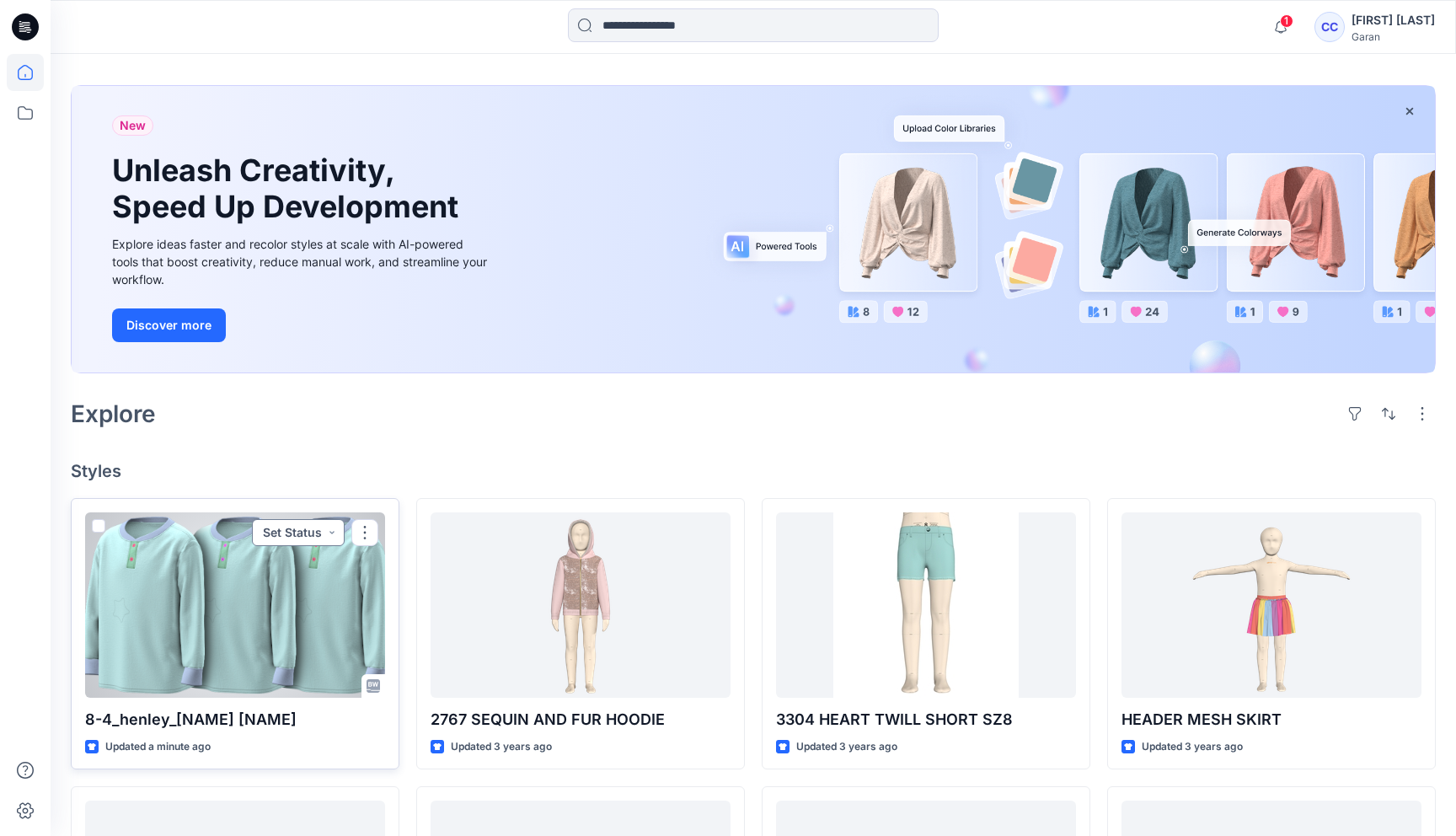 click on "Set Status" at bounding box center [298, 533] 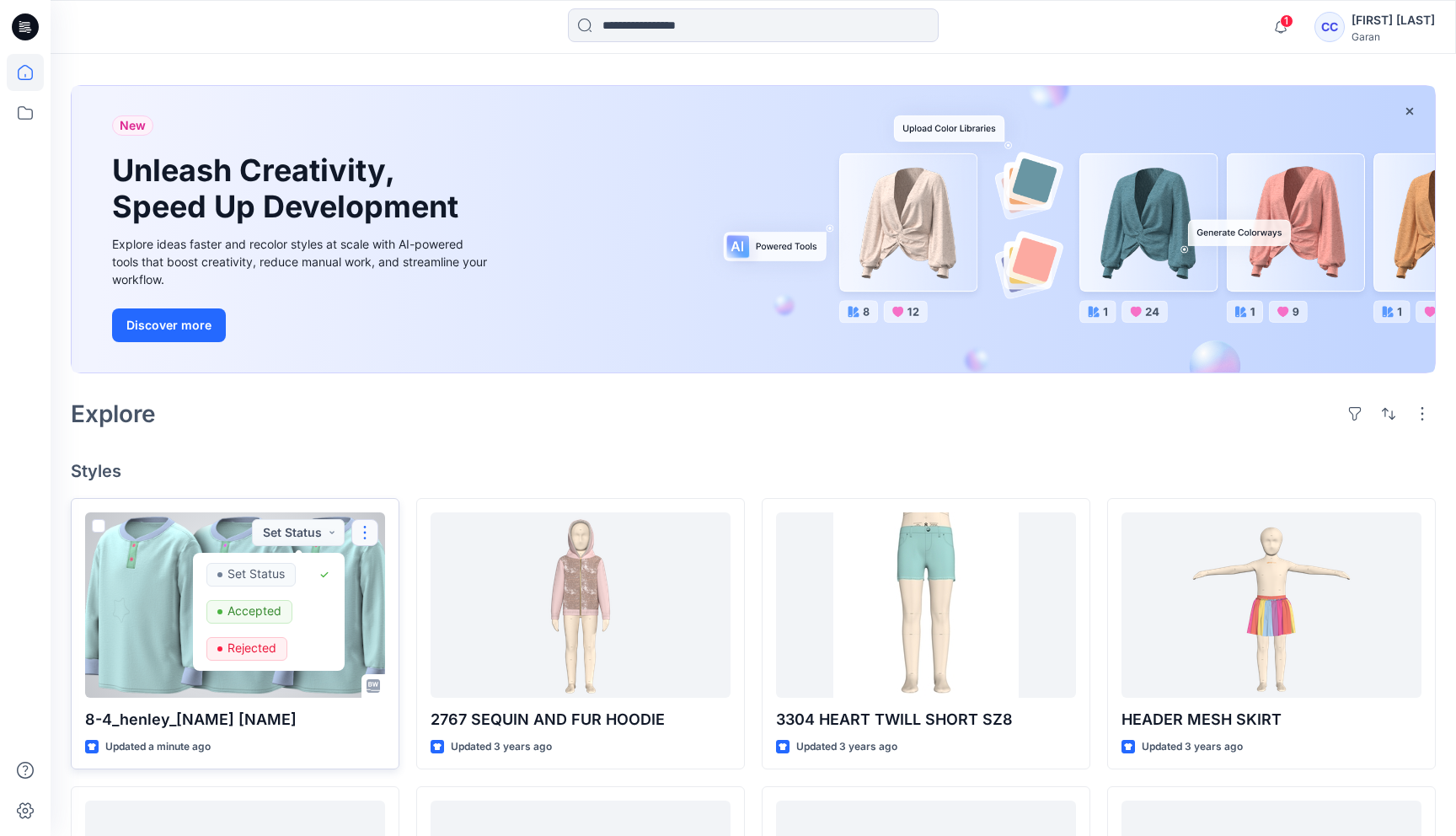 click at bounding box center (365, 533) 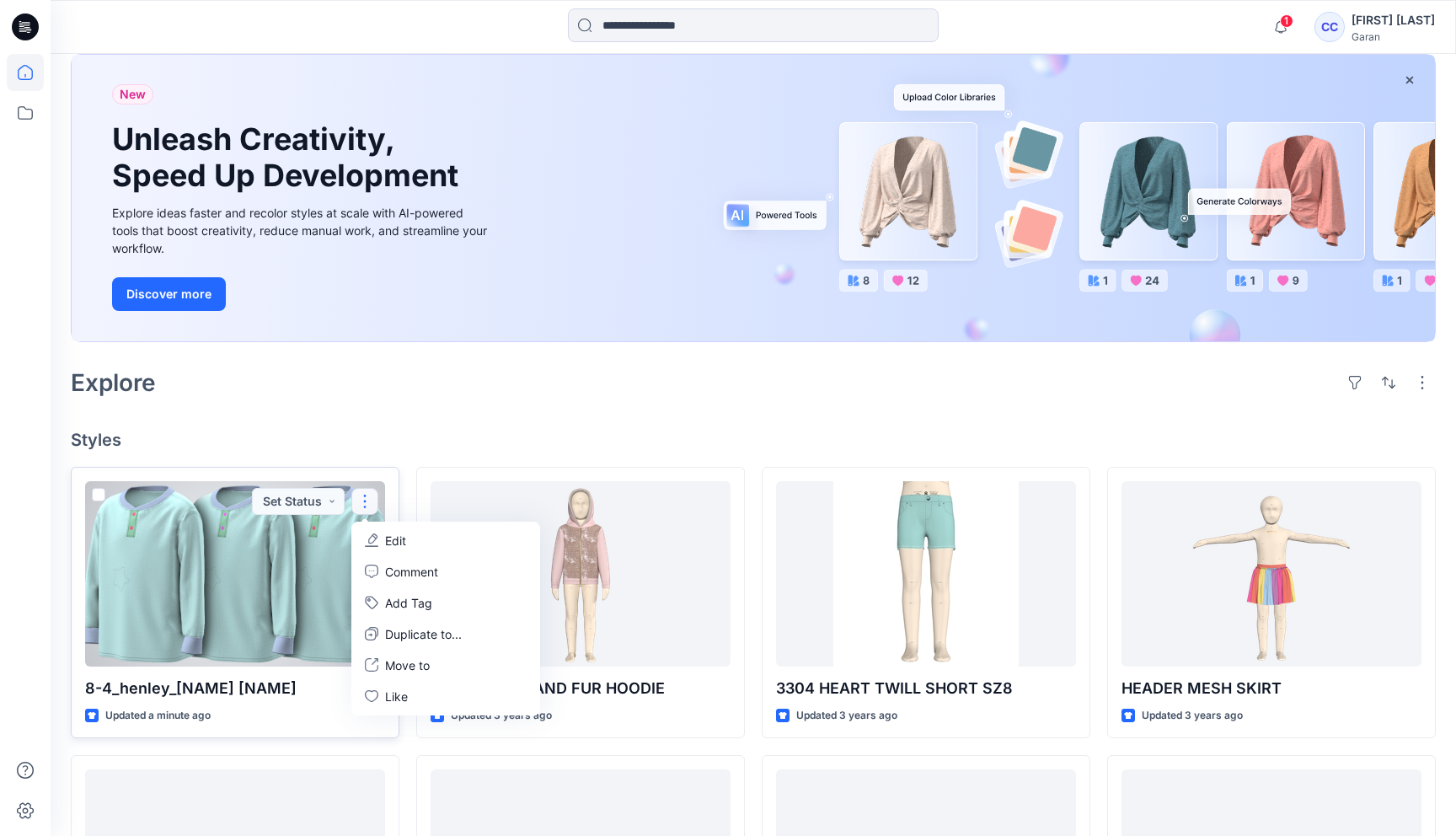 scroll, scrollTop: 93, scrollLeft: 0, axis: vertical 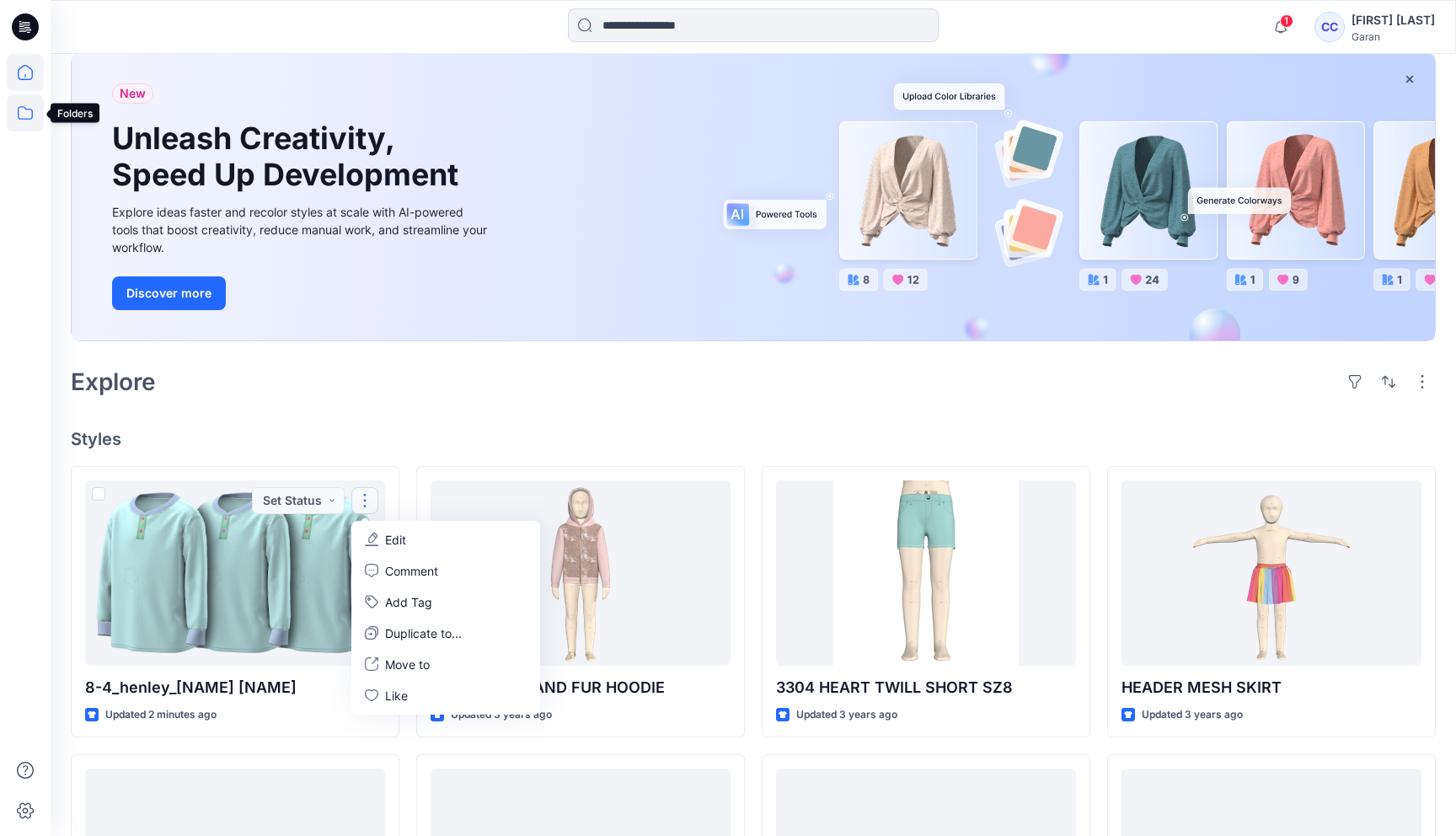 click 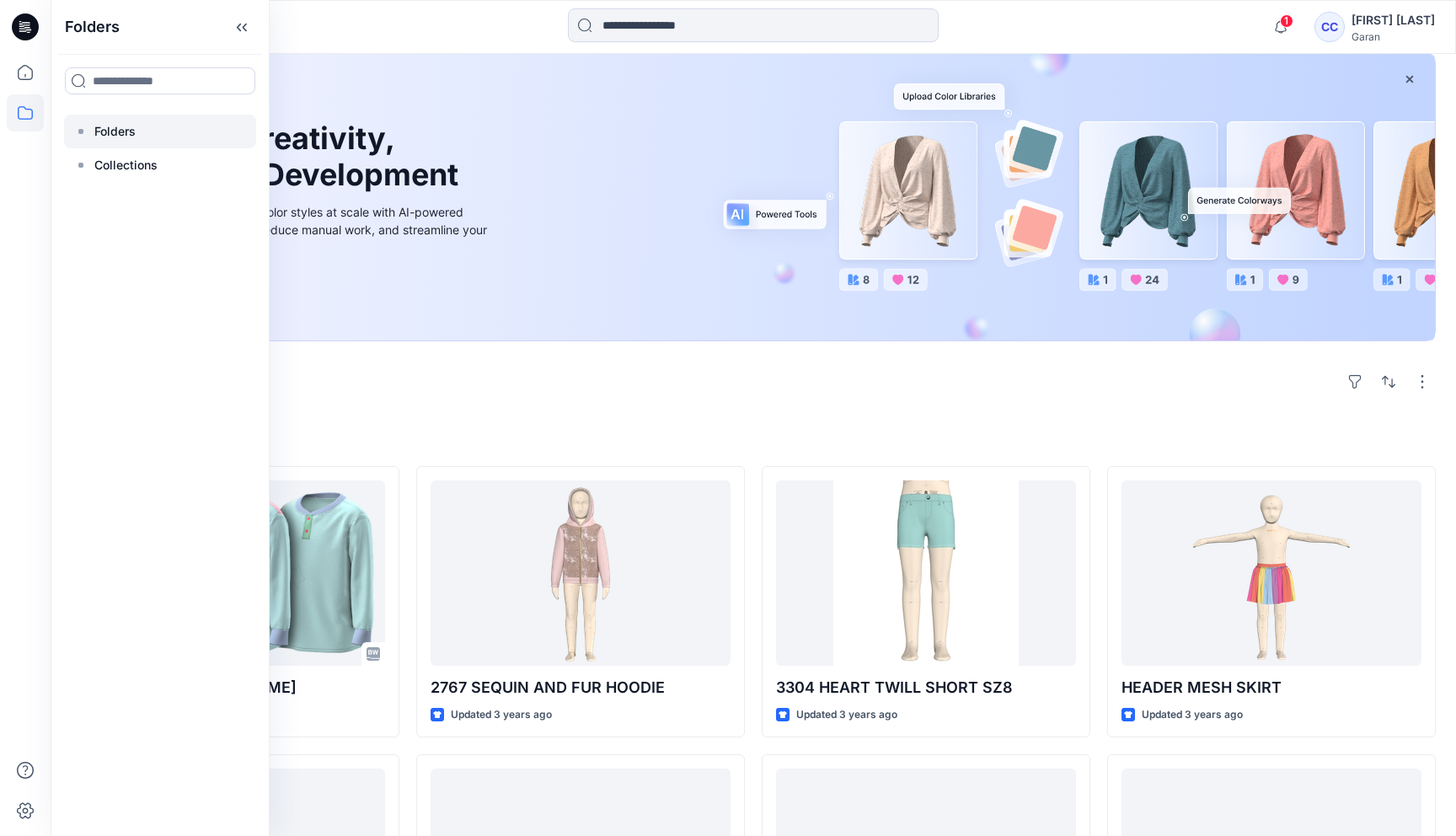 click on "Folders" at bounding box center (115, 131) 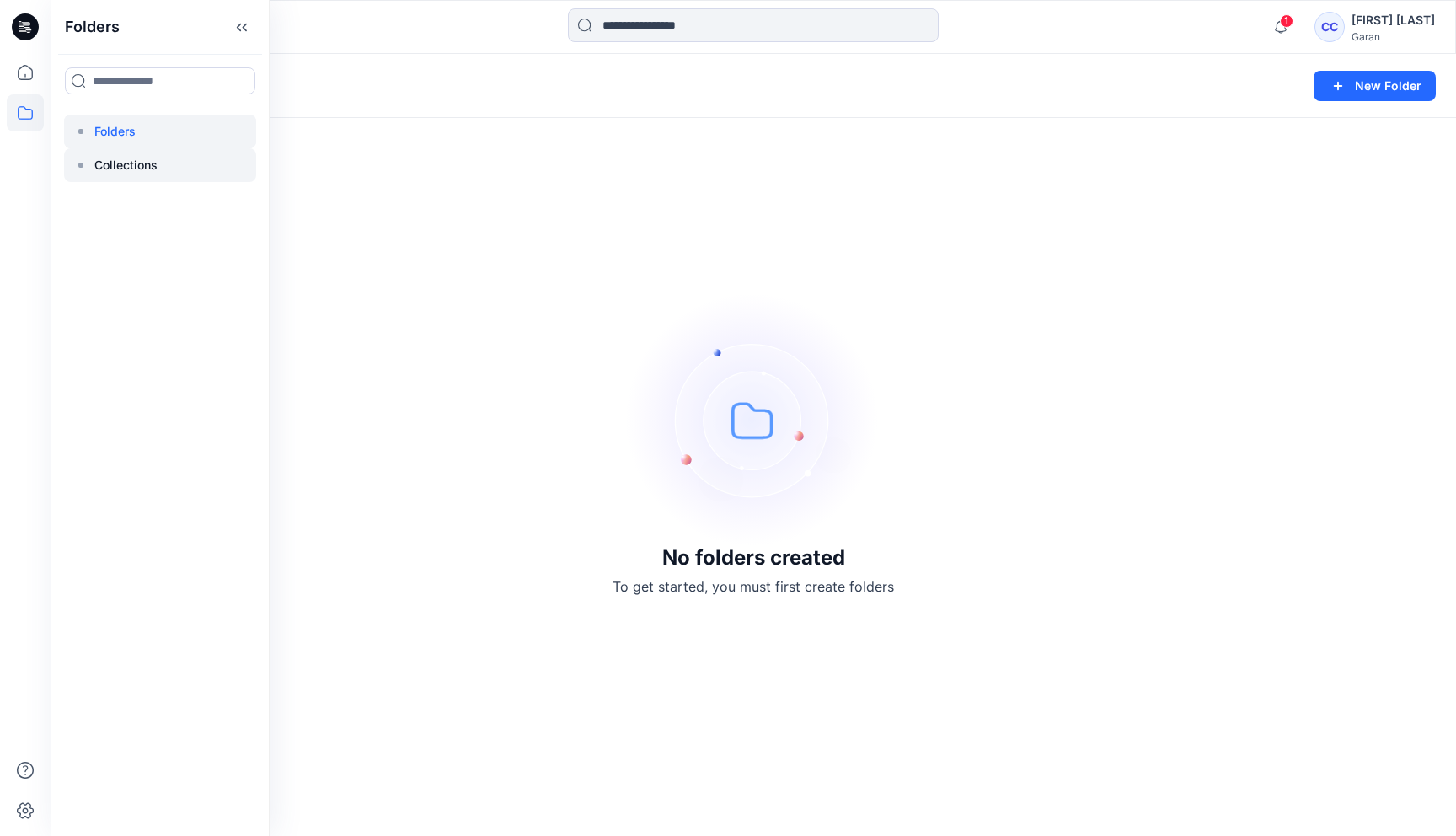click at bounding box center (160, 165) 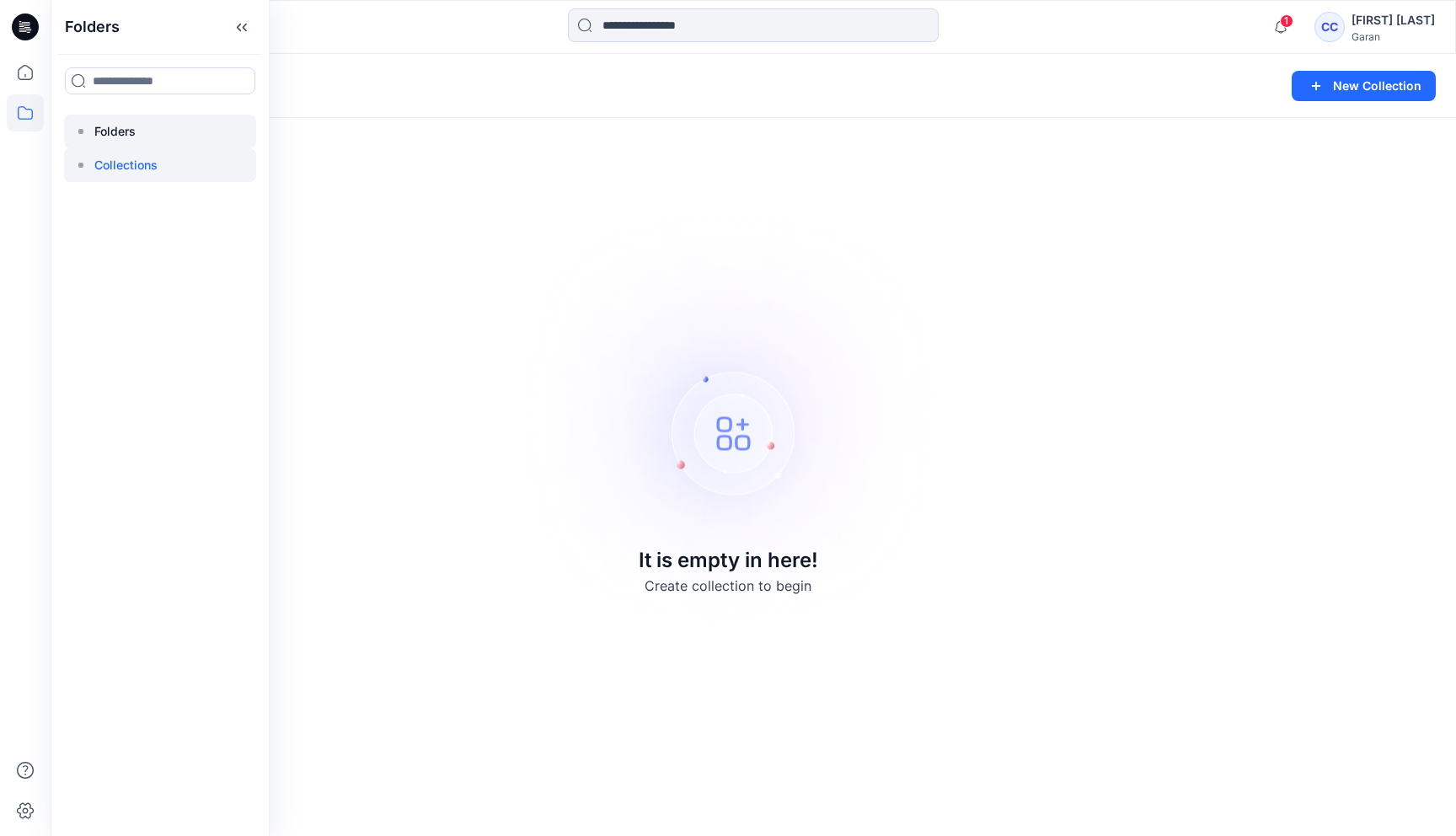 click at bounding box center (160, 131) 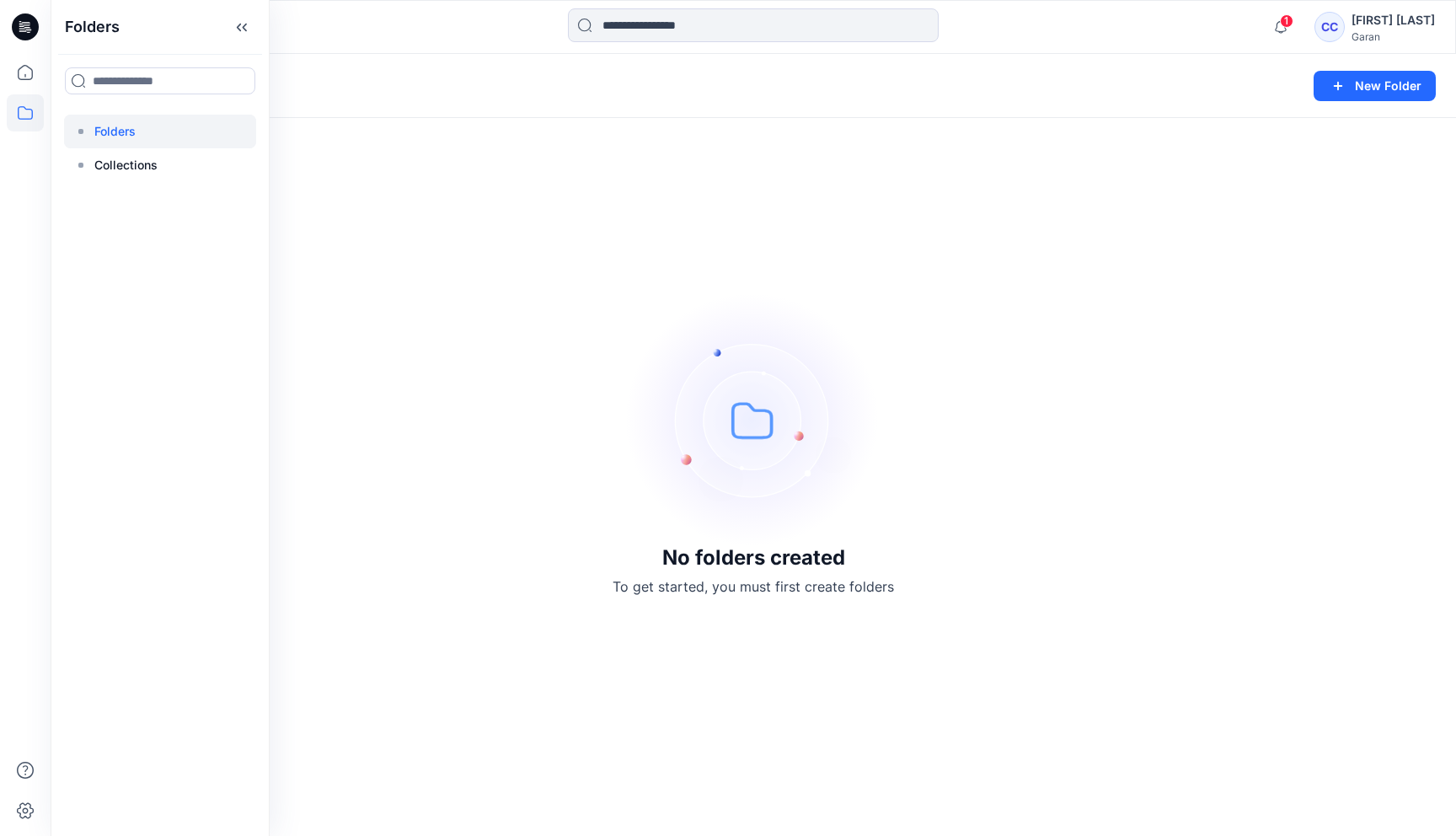 click at bounding box center [25, 418] 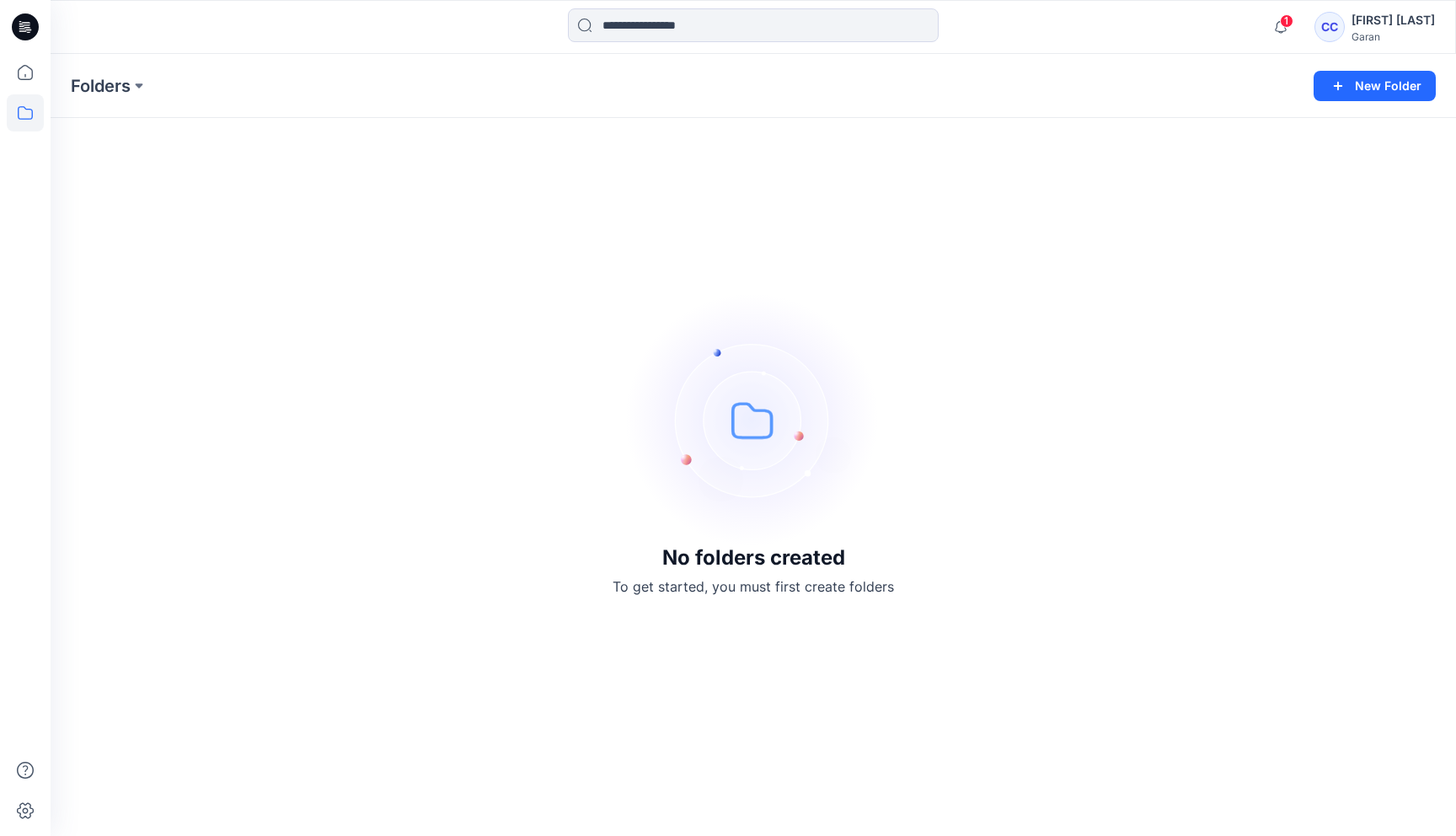 click on "CC" at bounding box center [1330, 27] 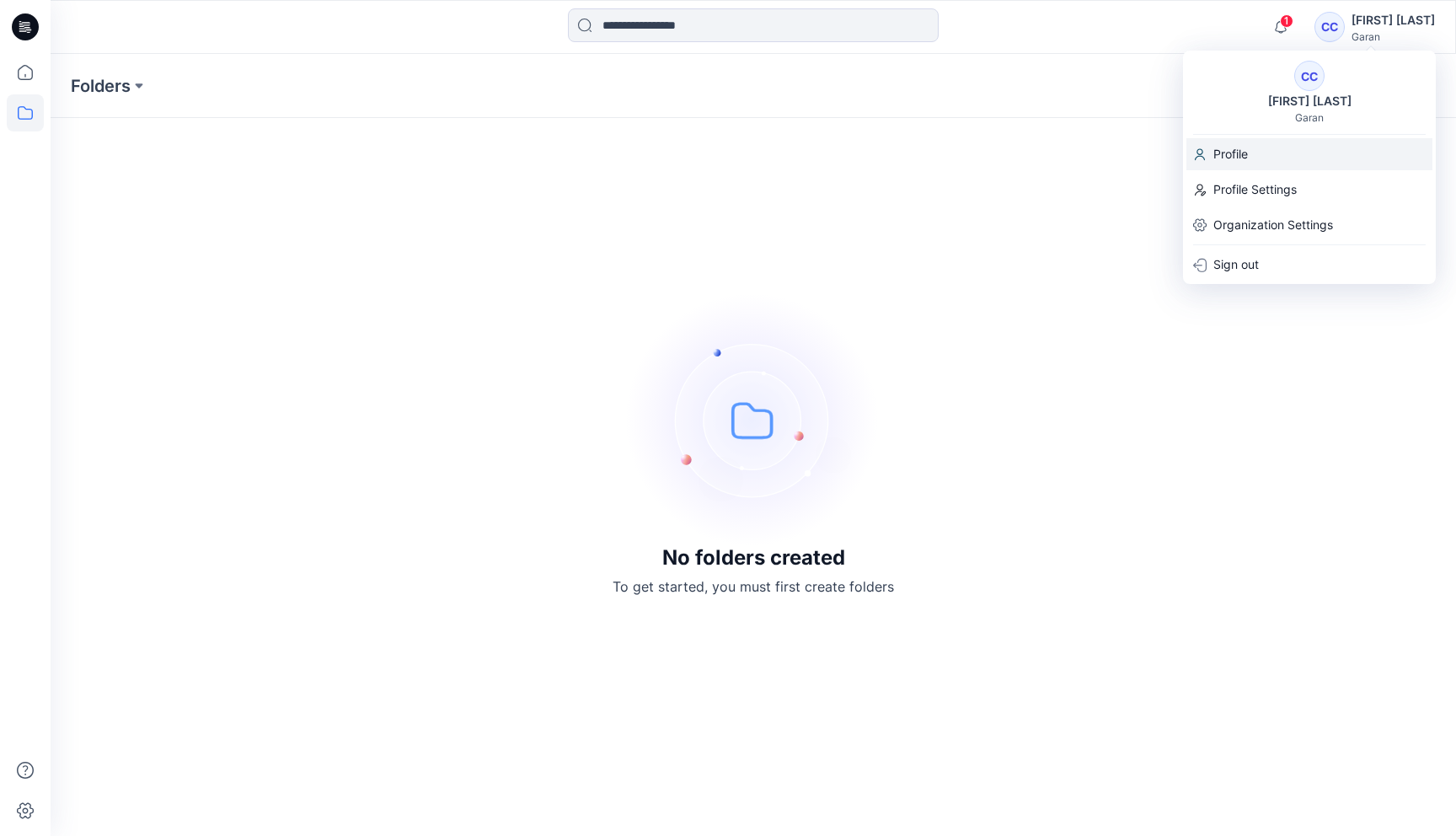 click on "Profile" at bounding box center (1309, 154) 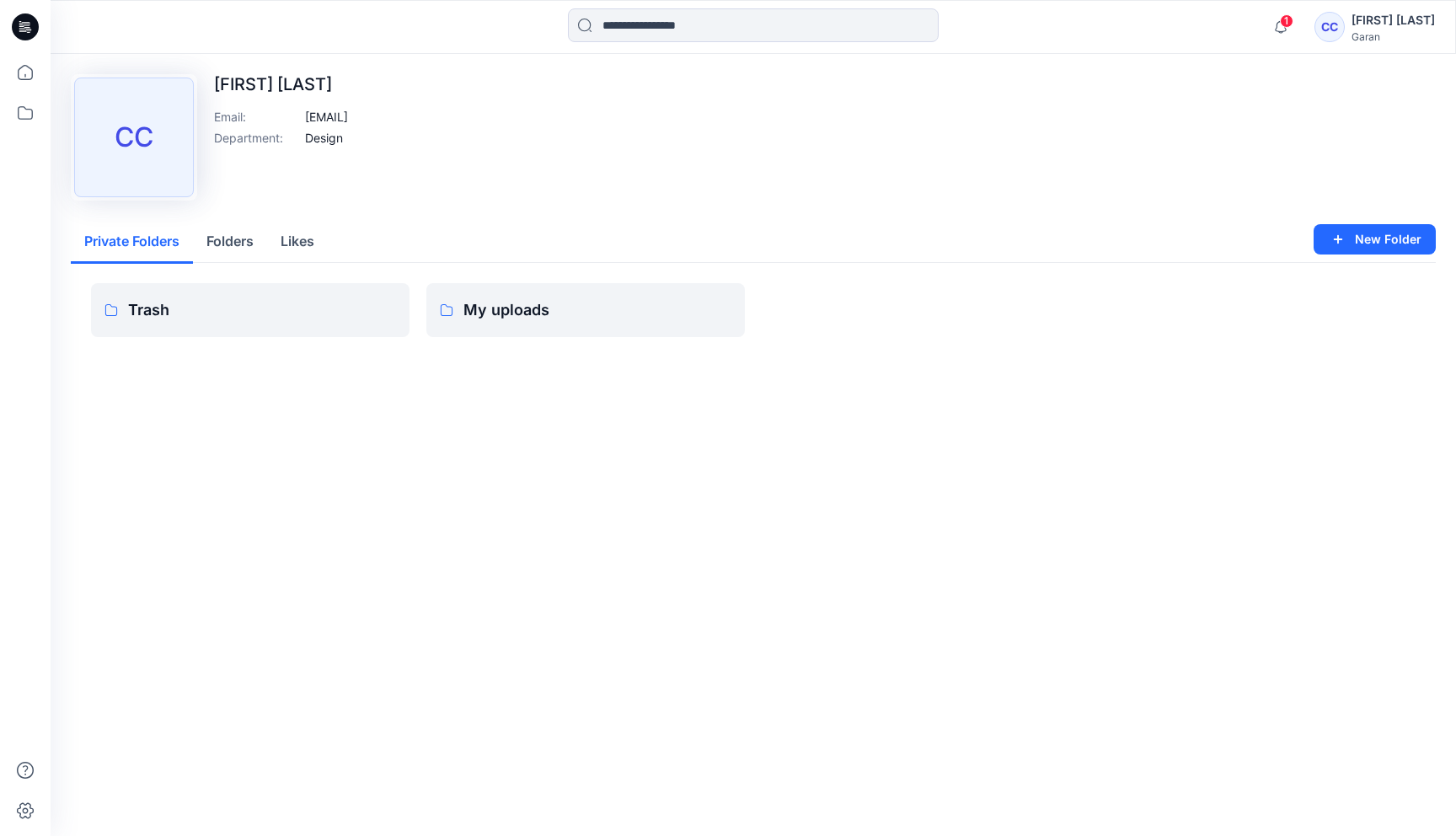 click 